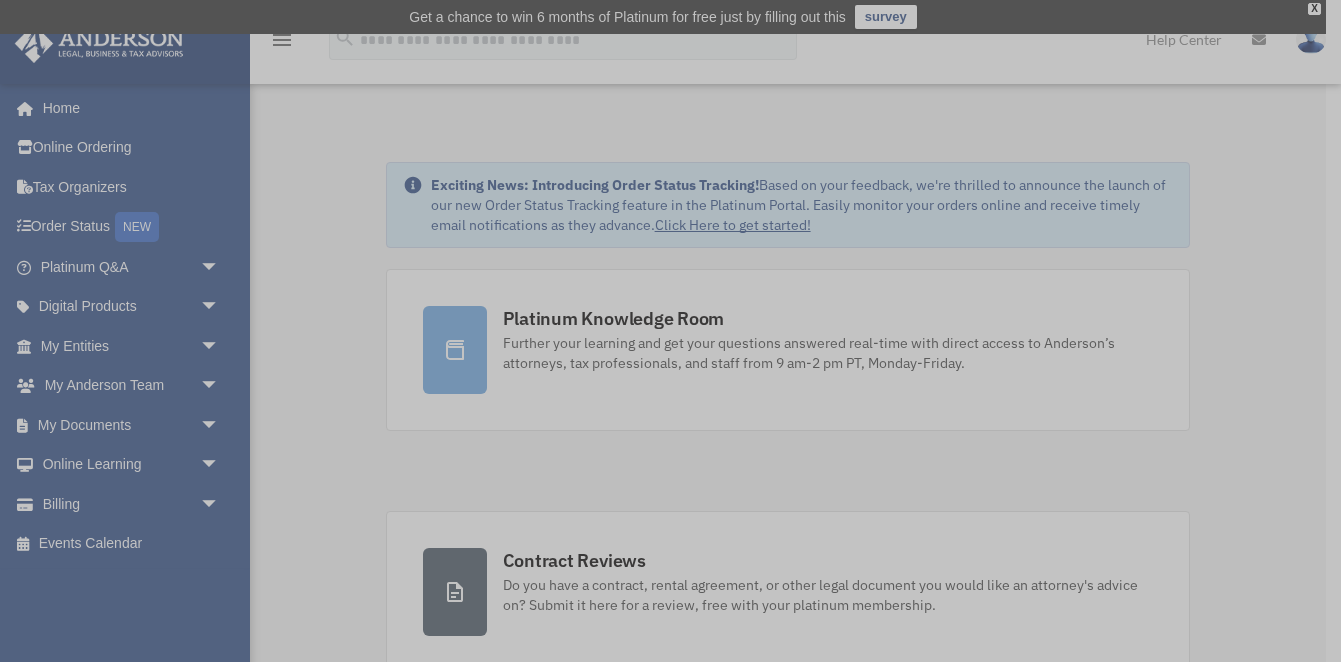 scroll, scrollTop: -1, scrollLeft: 0, axis: vertical 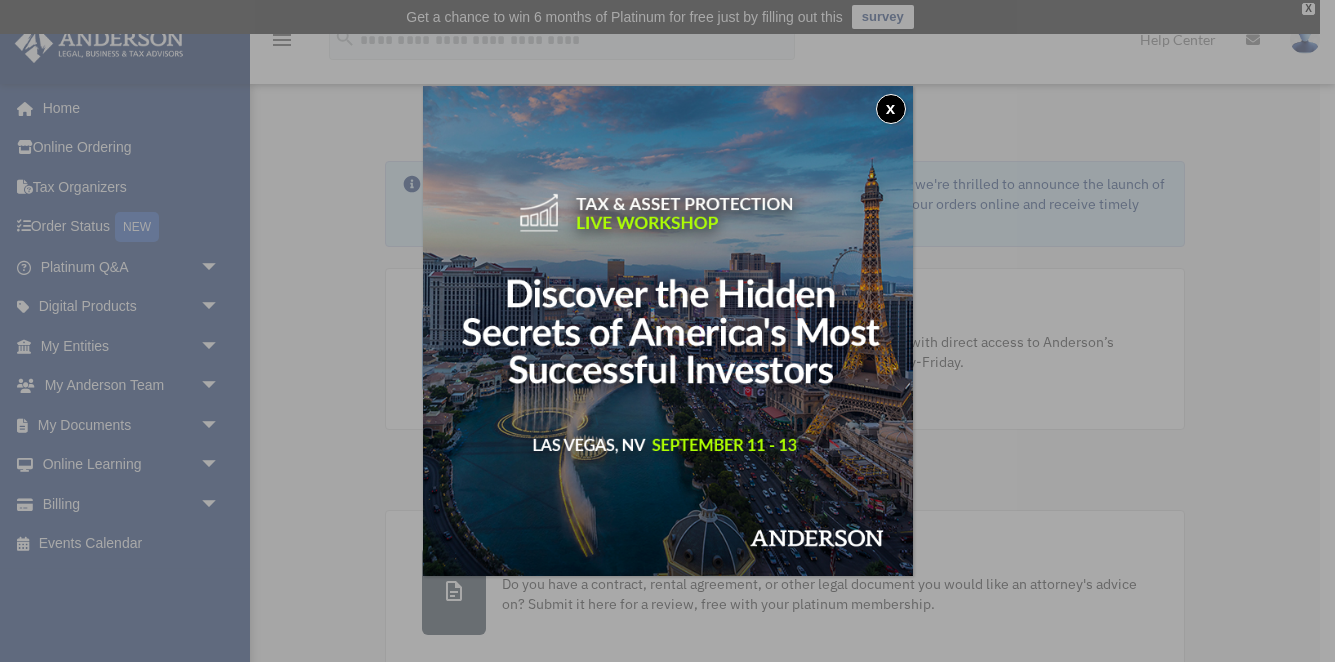 click on "x" at bounding box center [891, 109] 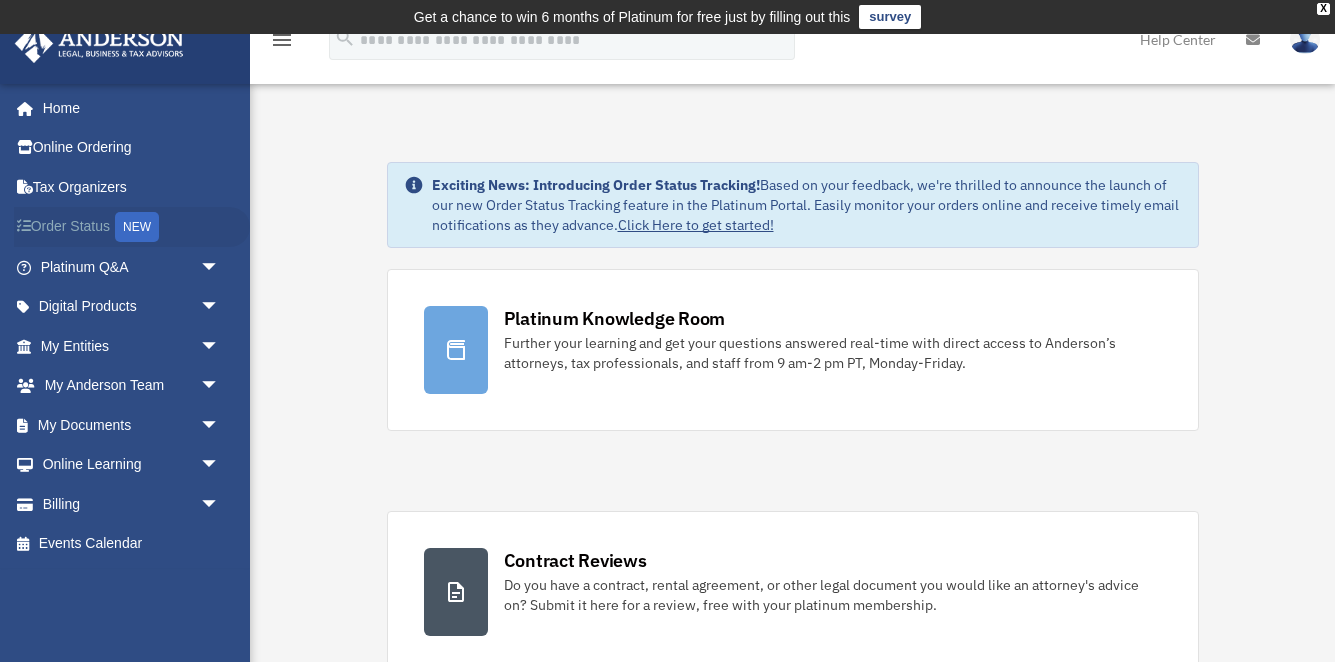 scroll, scrollTop: 0, scrollLeft: 0, axis: both 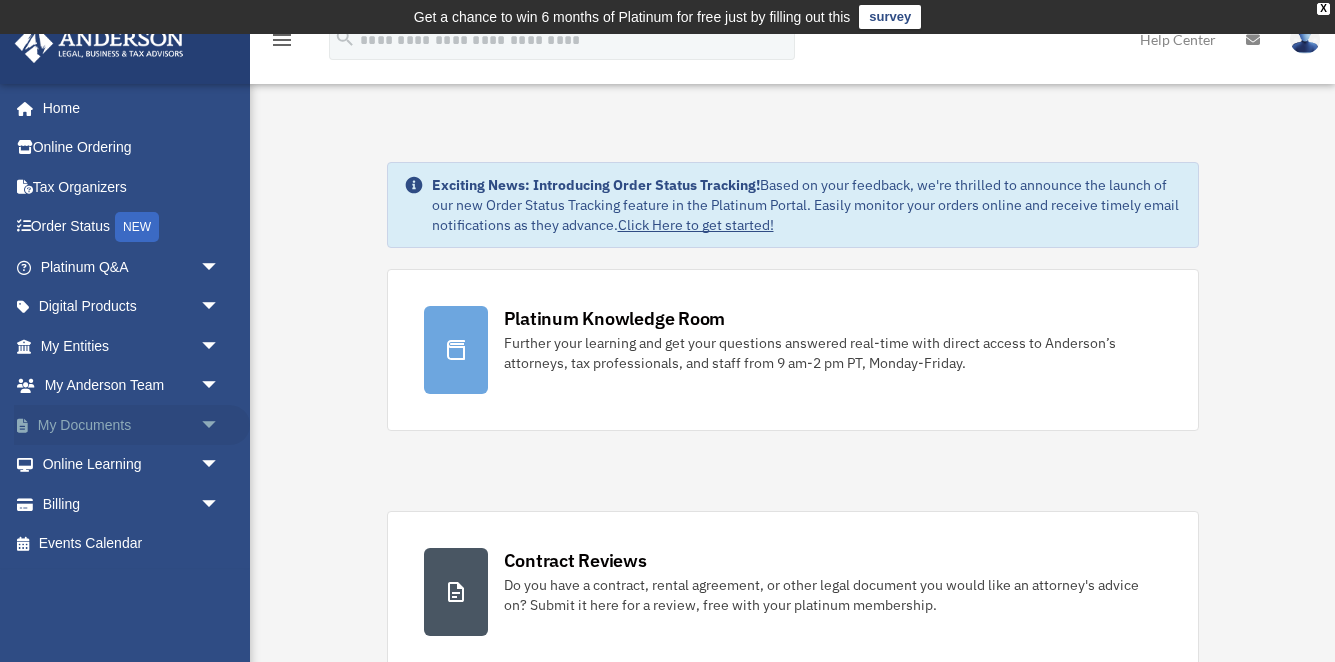 click on "My Documents arrow_drop_down" at bounding box center (132, 425) 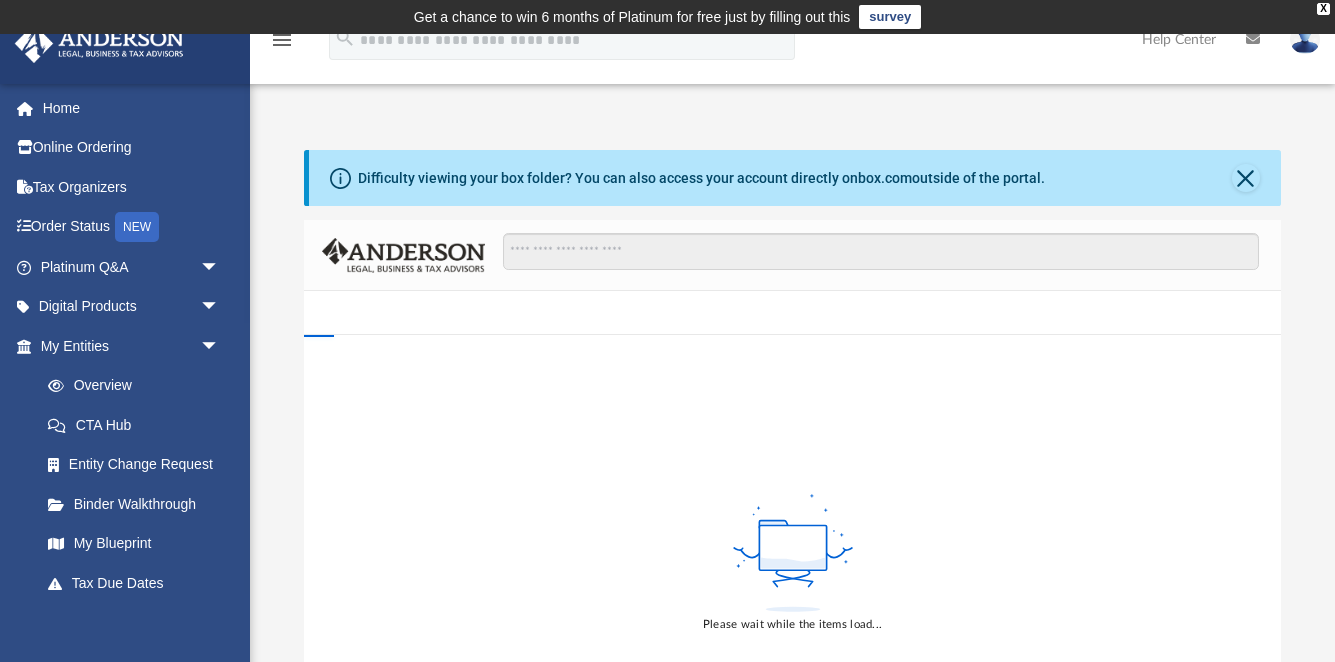 scroll, scrollTop: 0, scrollLeft: 0, axis: both 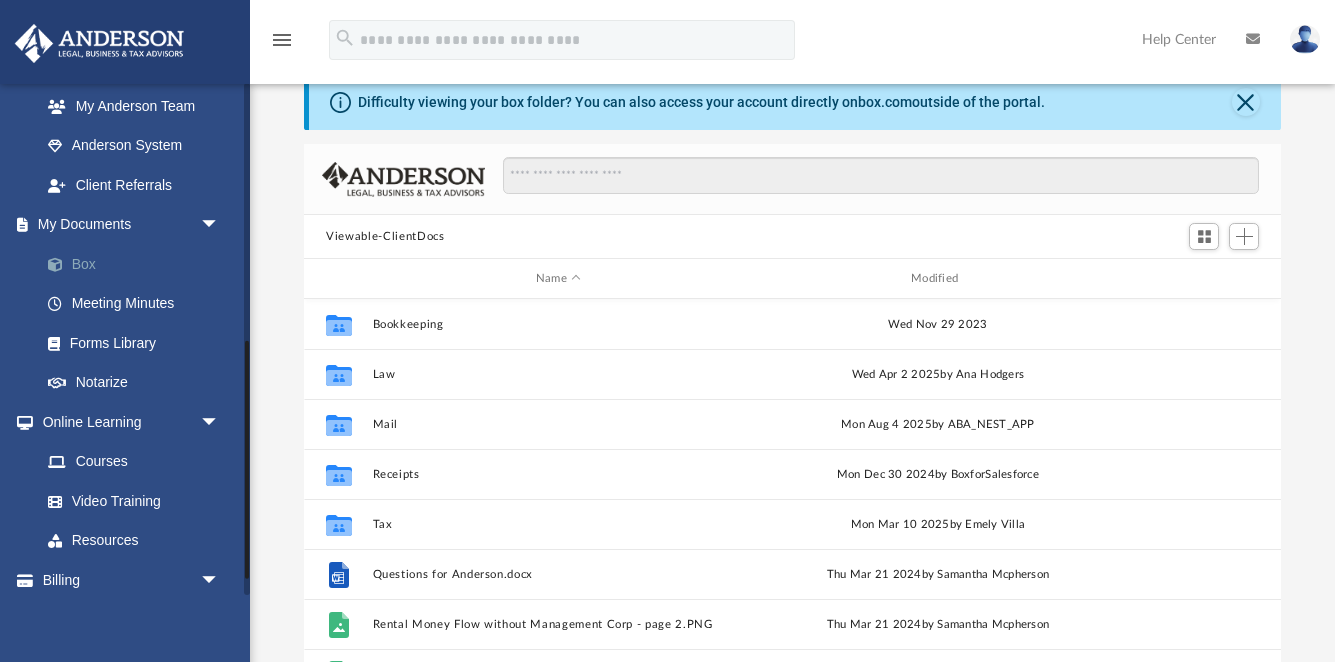 click on "Box" at bounding box center (139, 264) 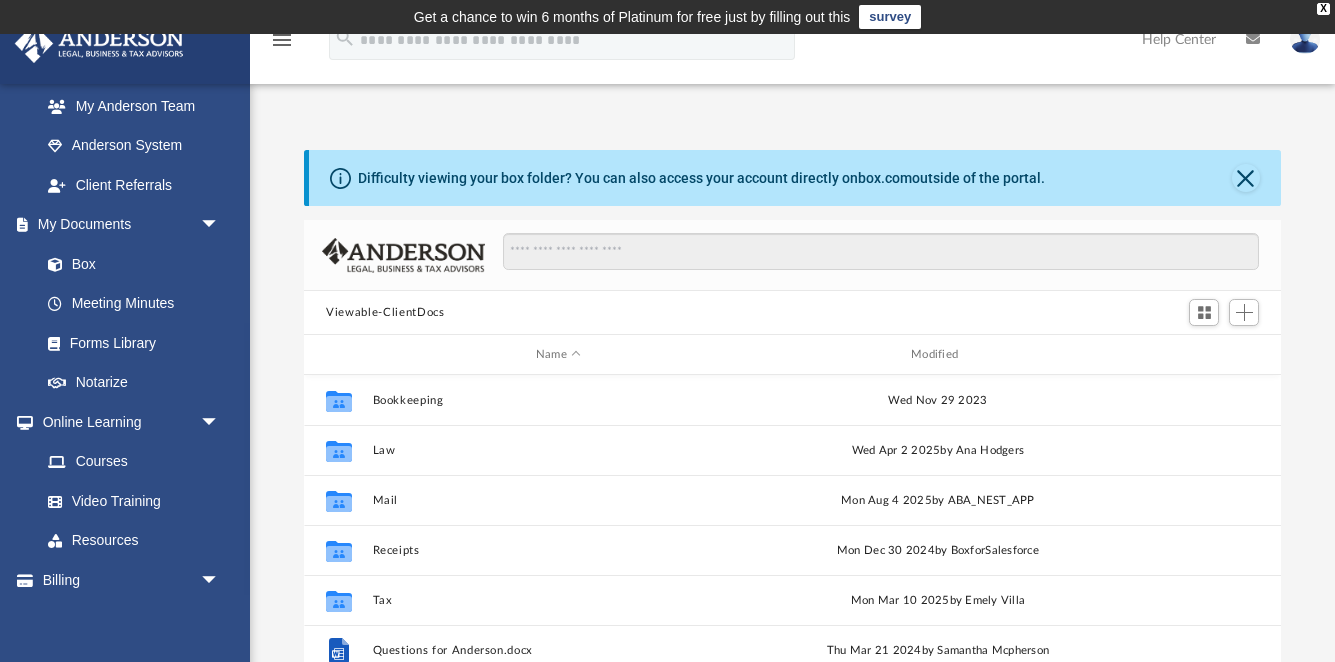 scroll, scrollTop: 0, scrollLeft: 0, axis: both 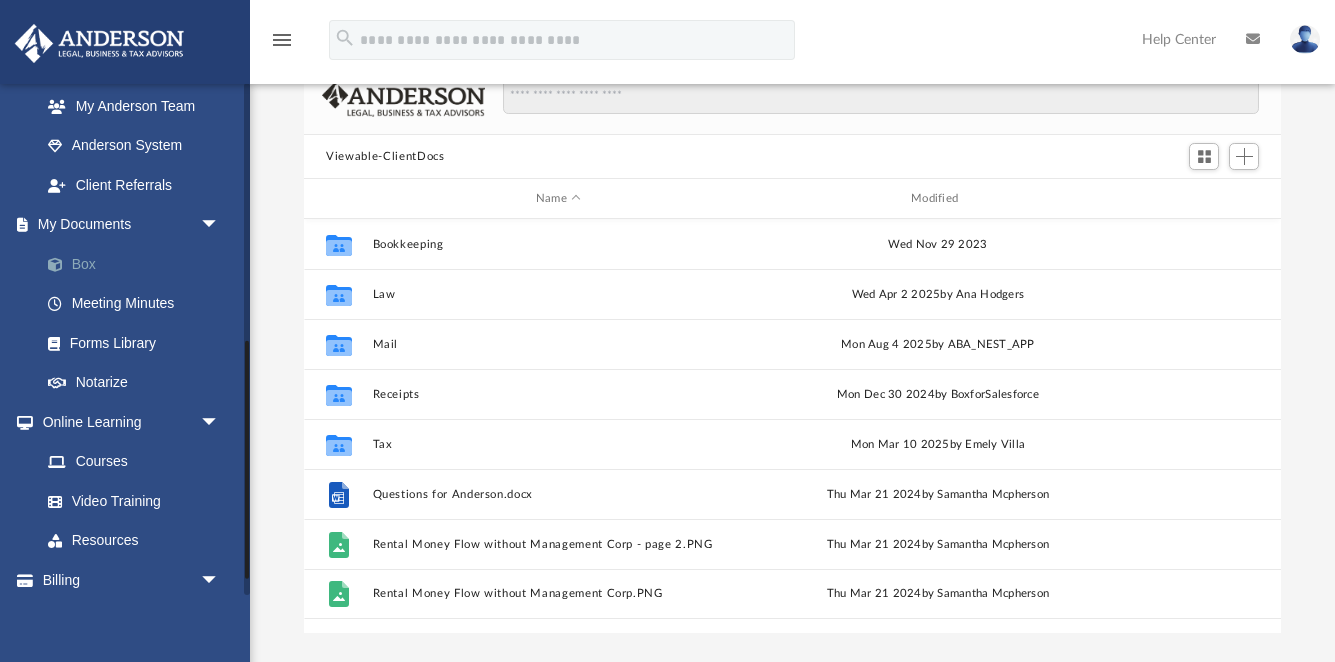 click on "Box" at bounding box center [139, 264] 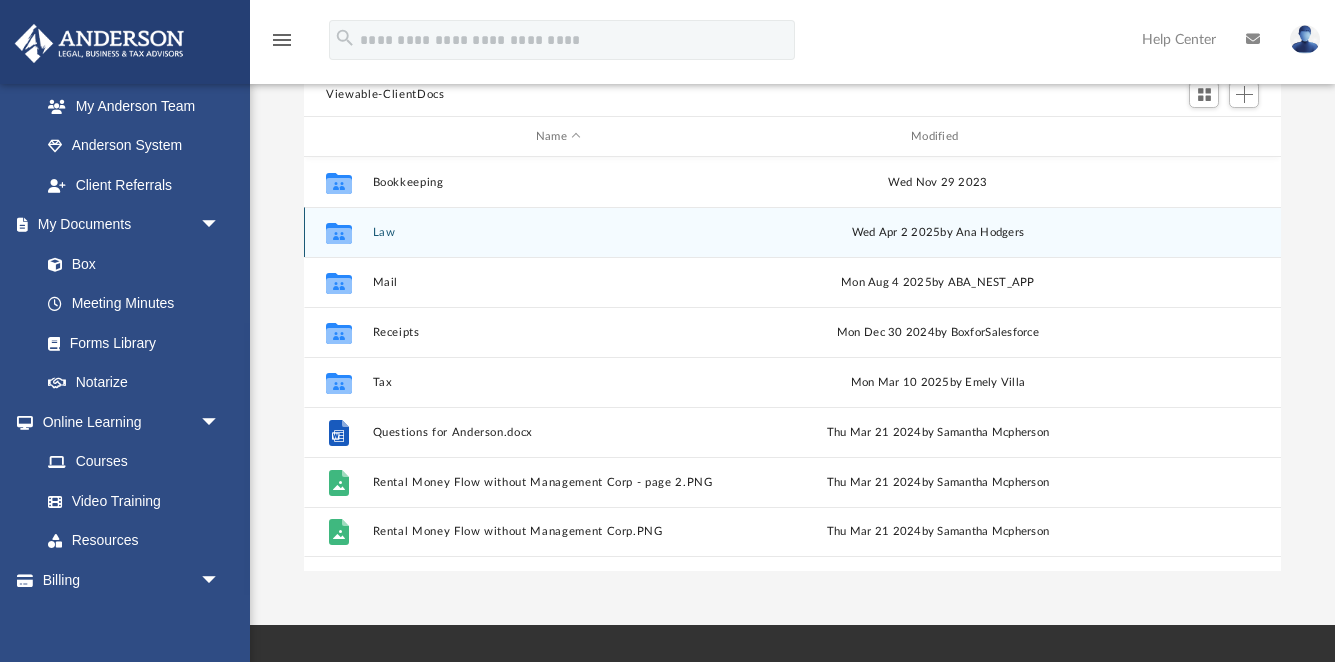 scroll, scrollTop: 155, scrollLeft: 0, axis: vertical 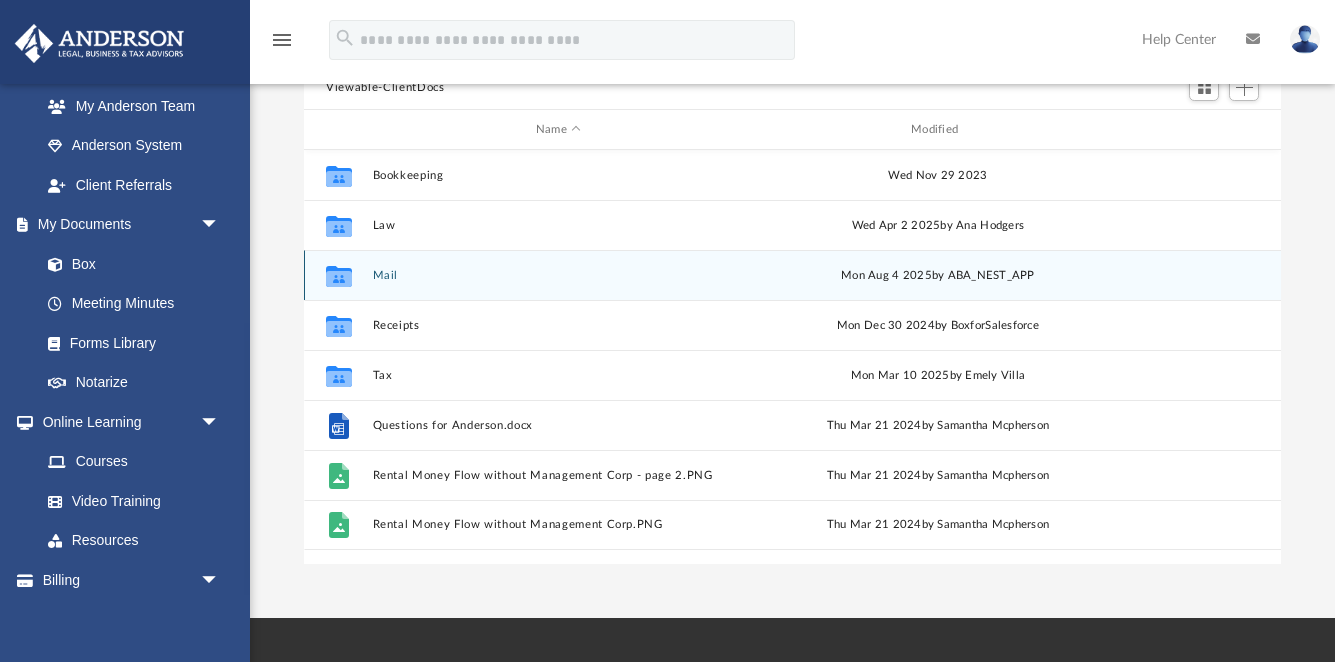 click 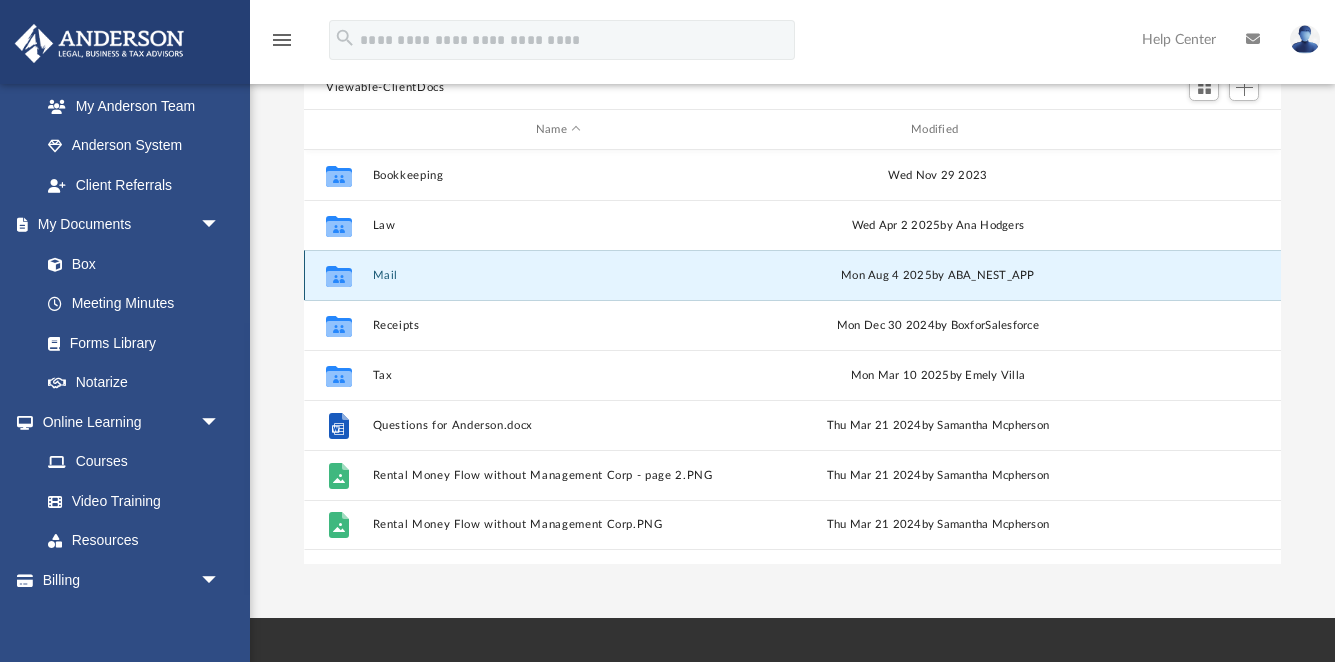 click on "Mail" at bounding box center (558, 275) 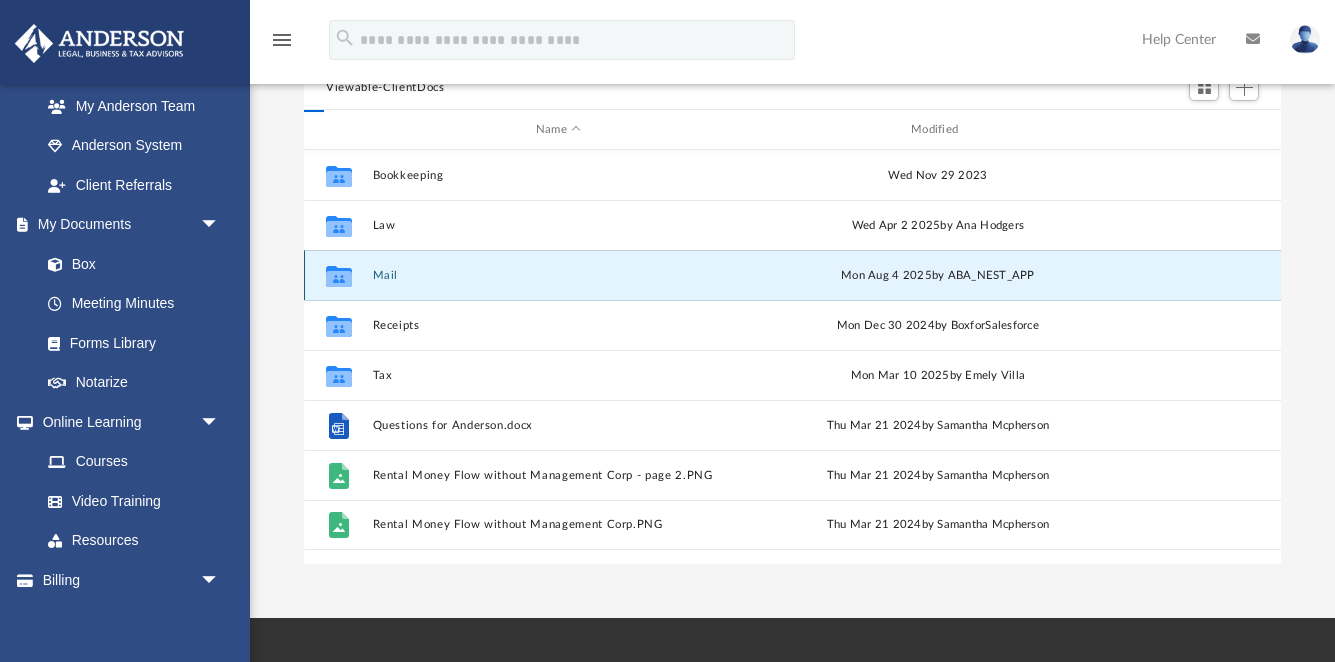 click on "Mail" at bounding box center (558, 275) 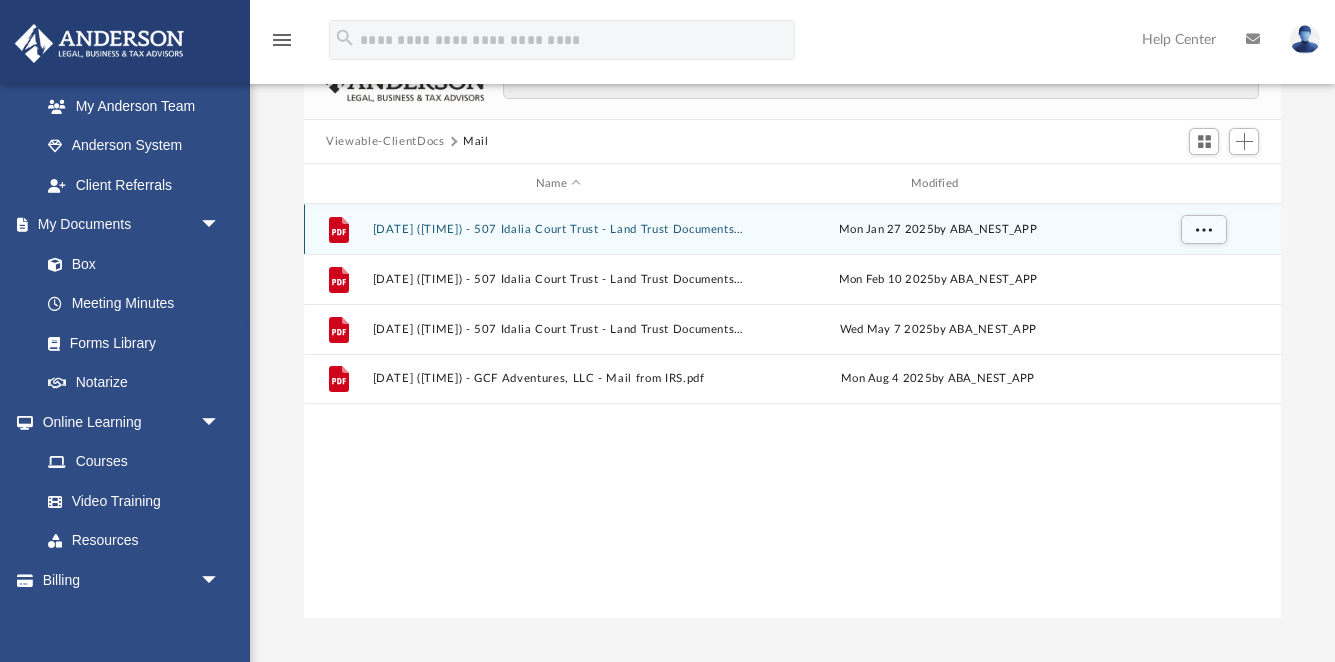 scroll, scrollTop: 96, scrollLeft: 0, axis: vertical 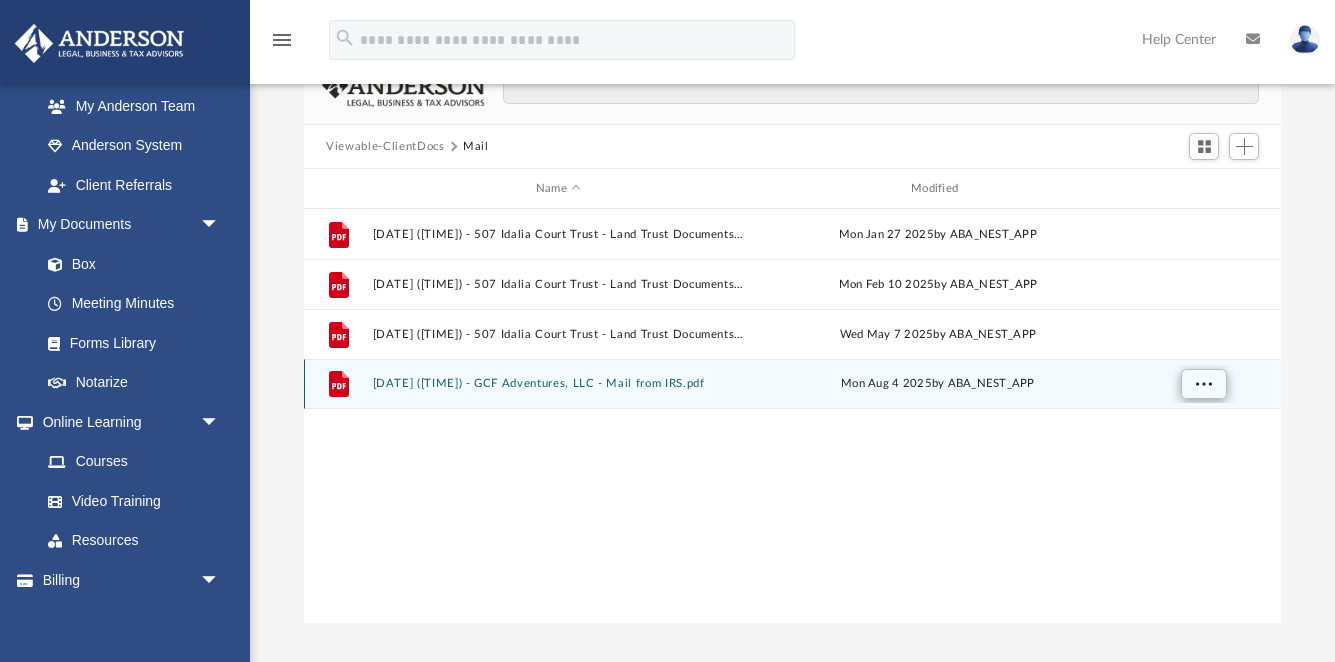 click at bounding box center (1204, 383) 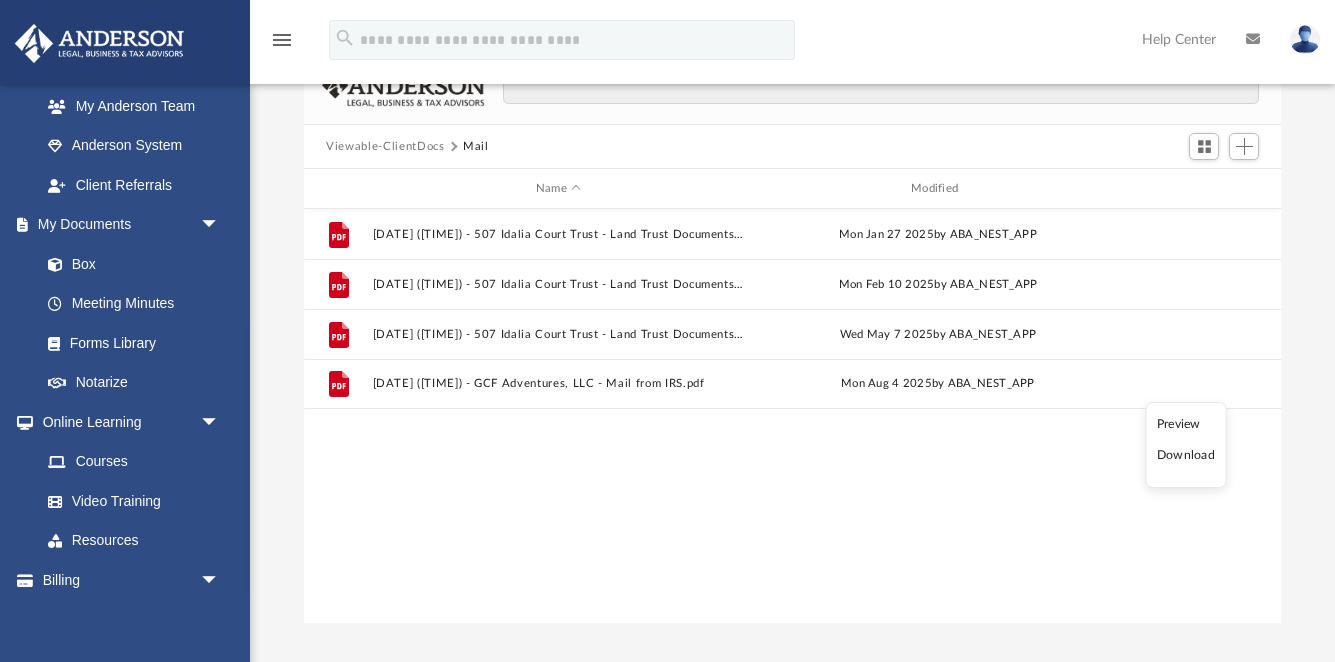 click on "Preview" at bounding box center (1186, 424) 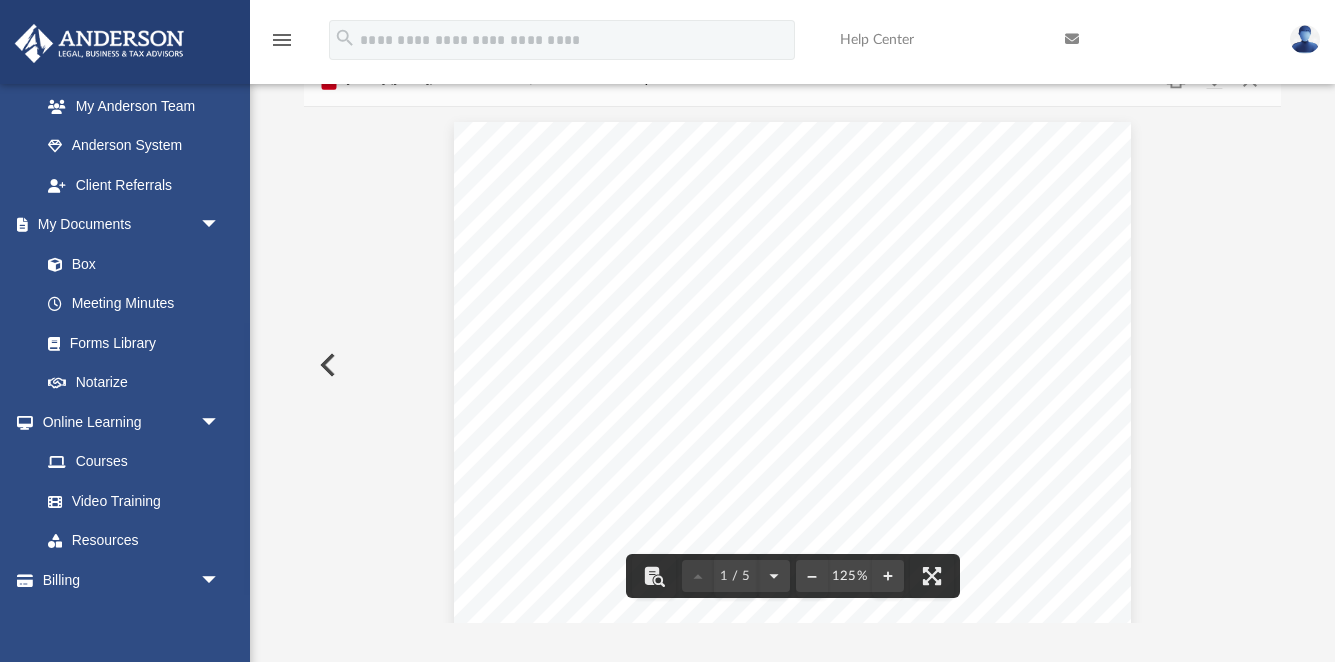scroll, scrollTop: 0, scrollLeft: 0, axis: both 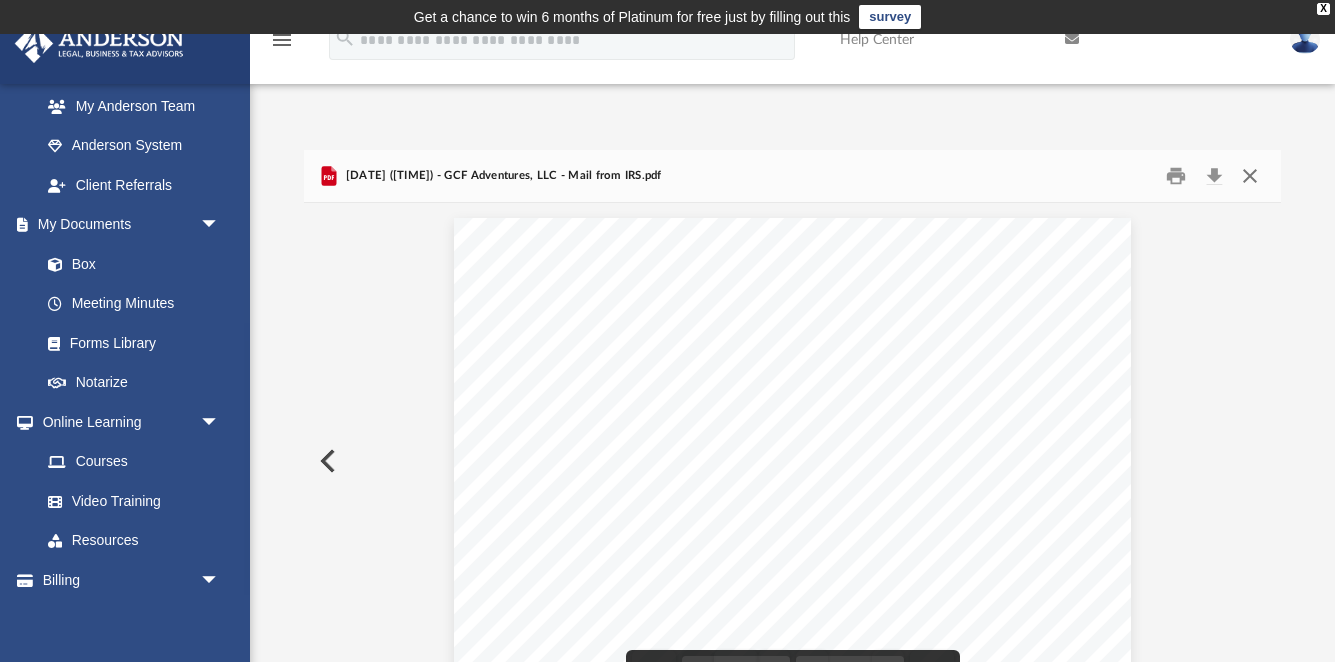 click at bounding box center (1249, 176) 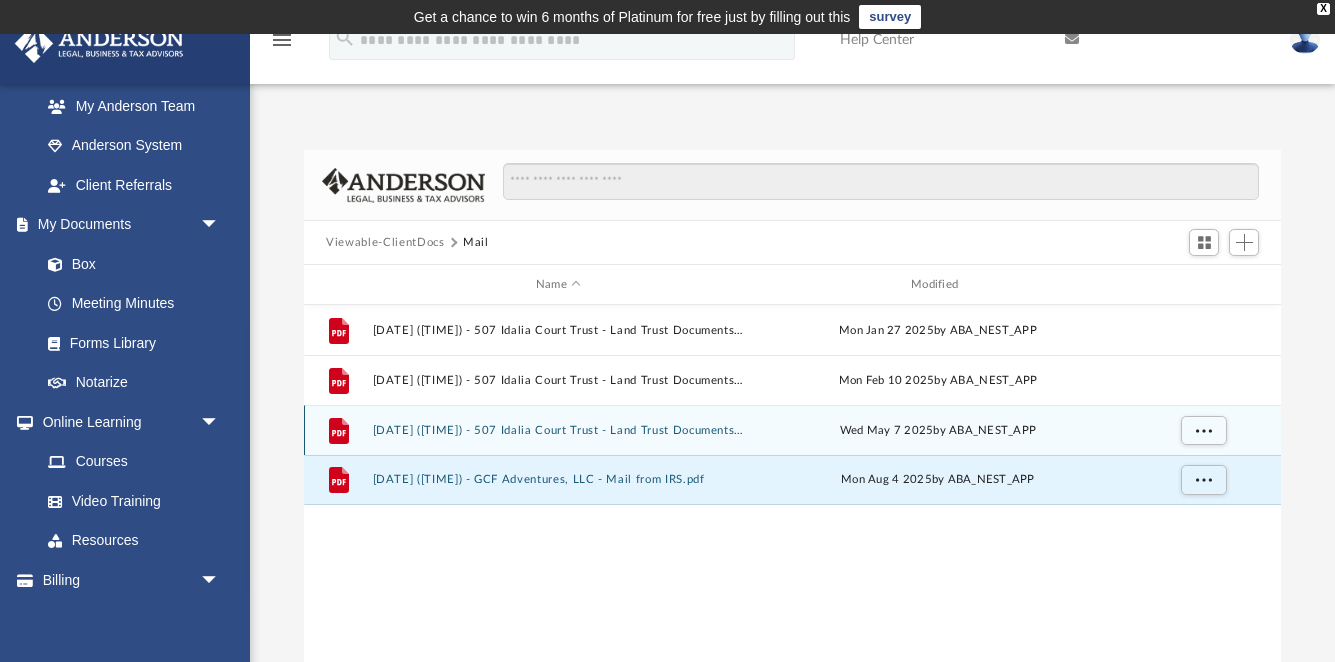 click on "File" at bounding box center (339, 430) 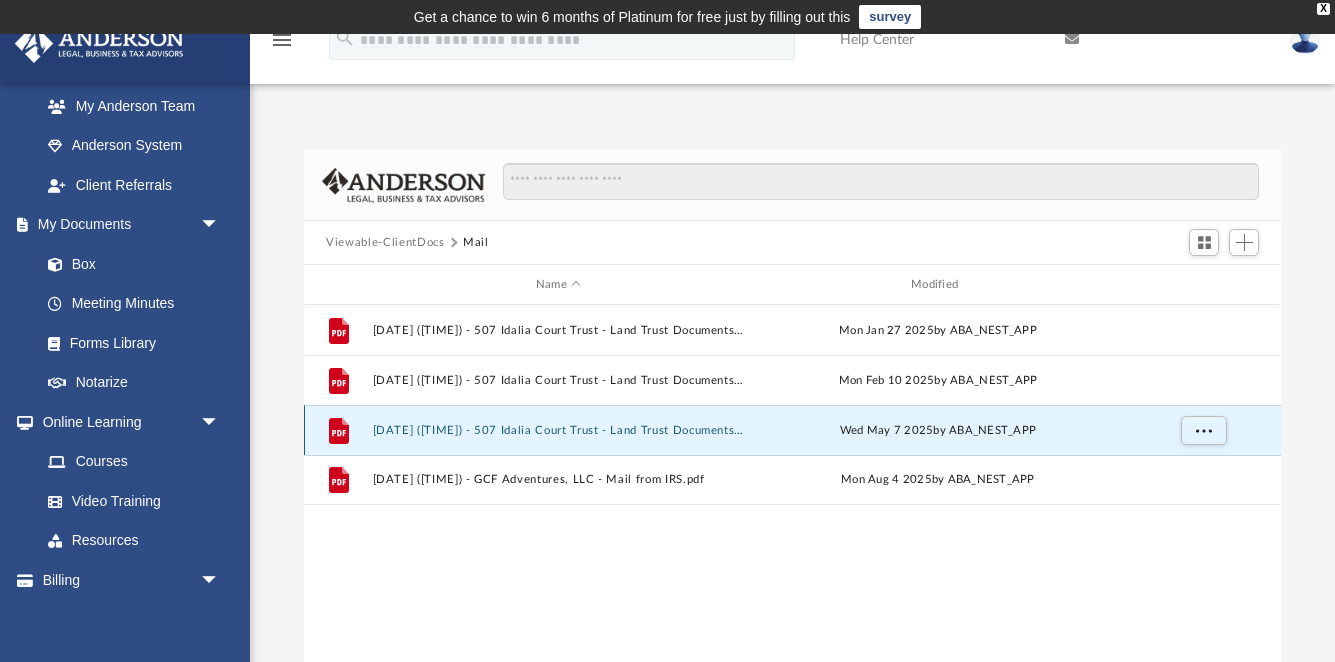 click on "File" at bounding box center [339, 430] 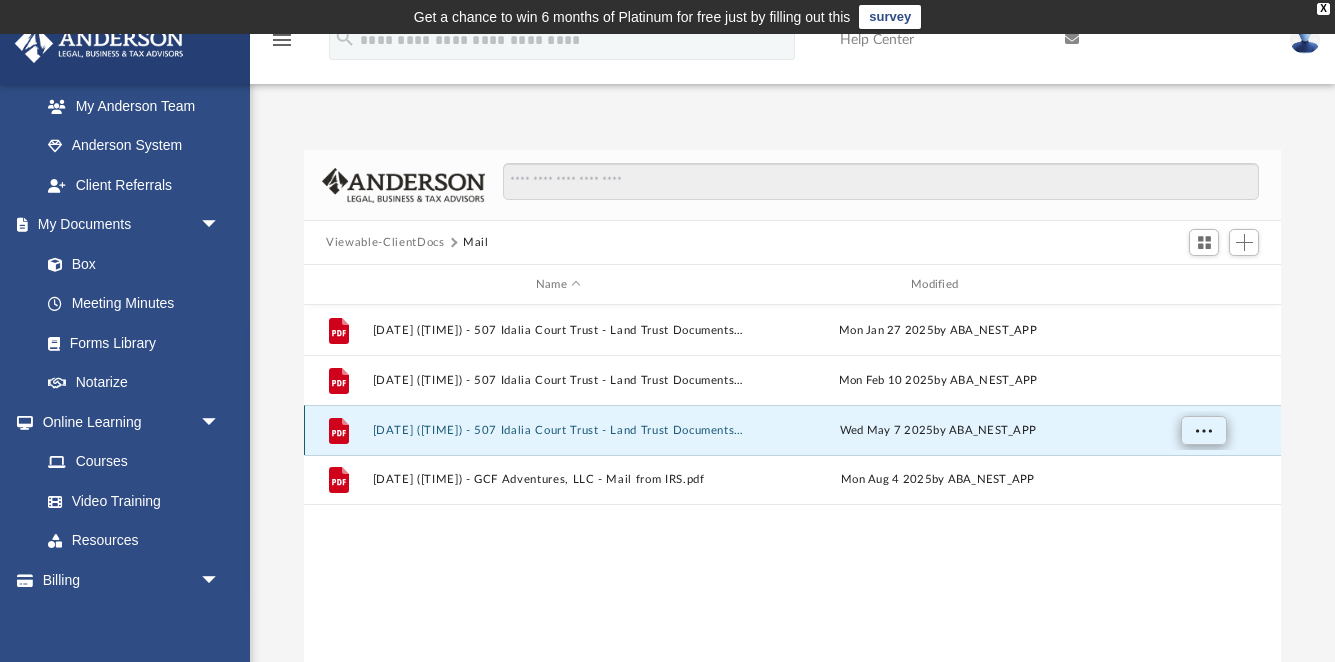 click at bounding box center [1204, 429] 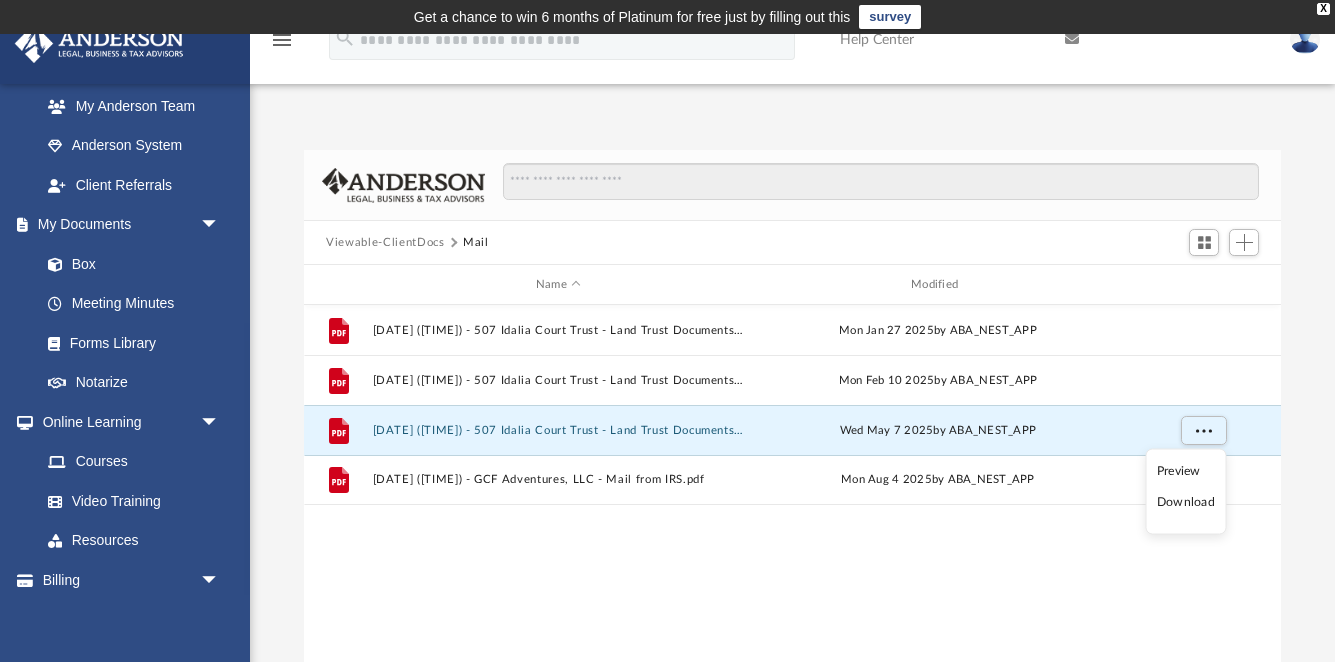 click on "Preview" at bounding box center [1186, 470] 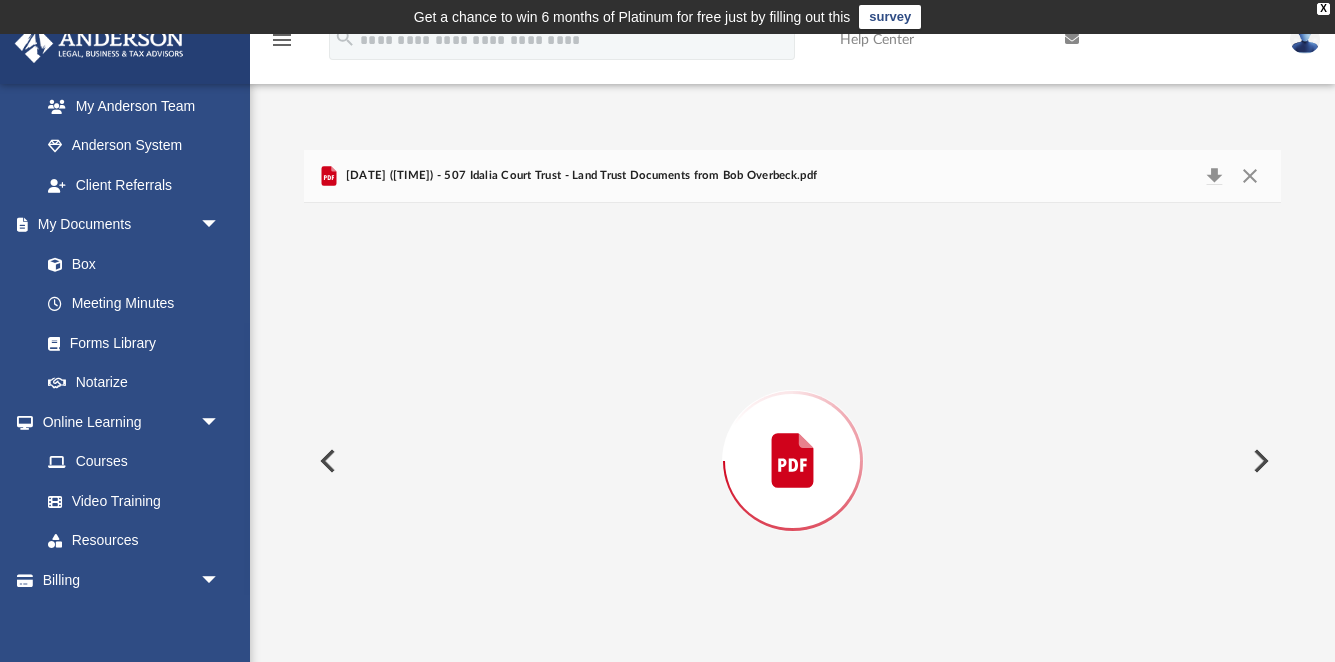 scroll, scrollTop: 57, scrollLeft: 0, axis: vertical 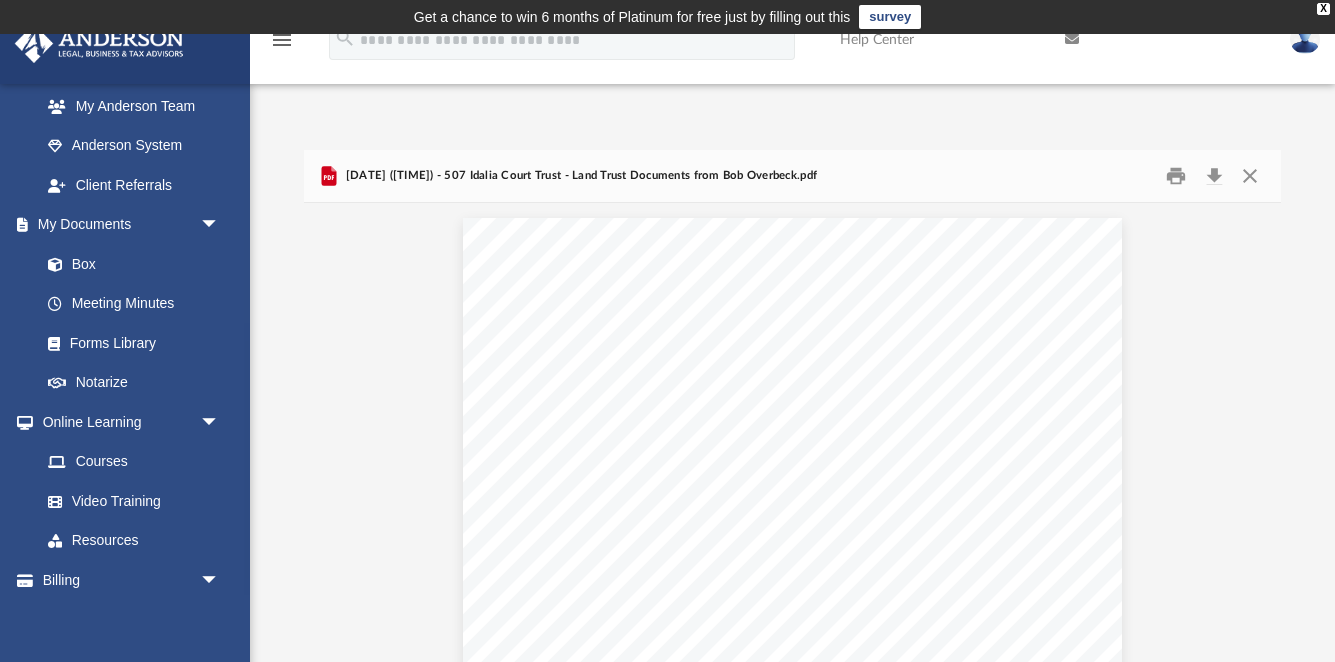click at bounding box center [1249, 176] 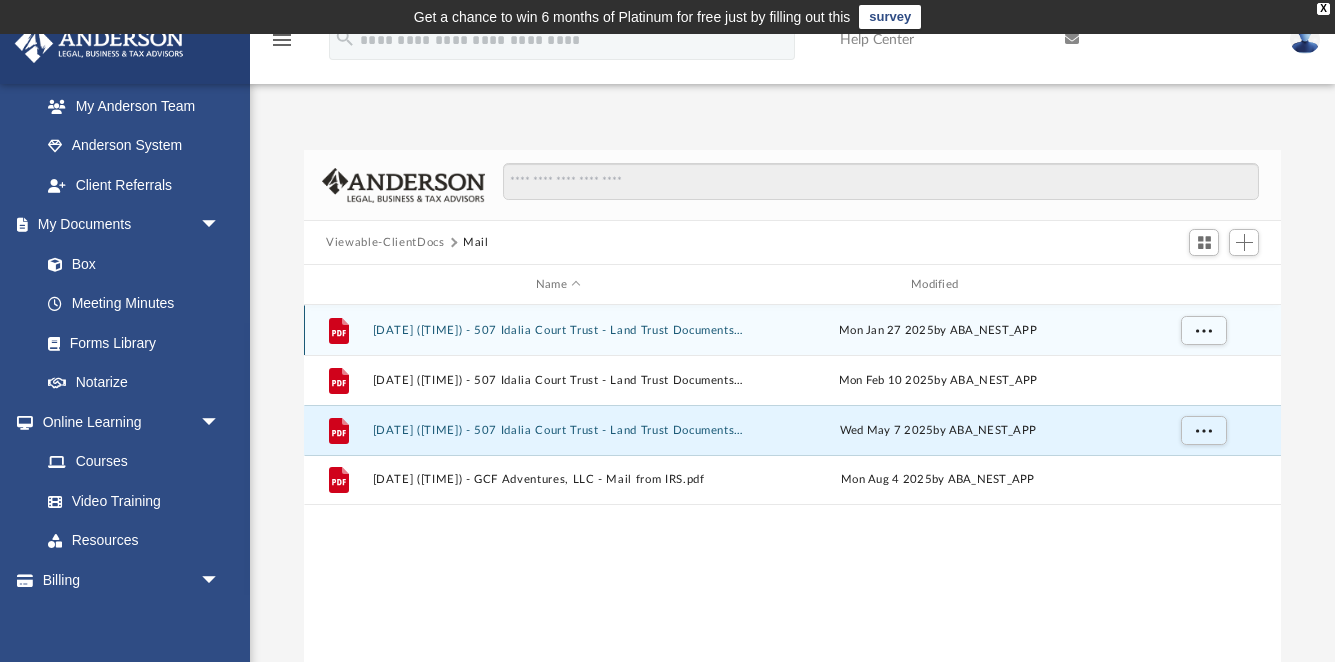 click on "2025.01.27 (11:16:19) - 507 Idalia Court Trust - Land Trust Documents.pdf" at bounding box center (558, 330) 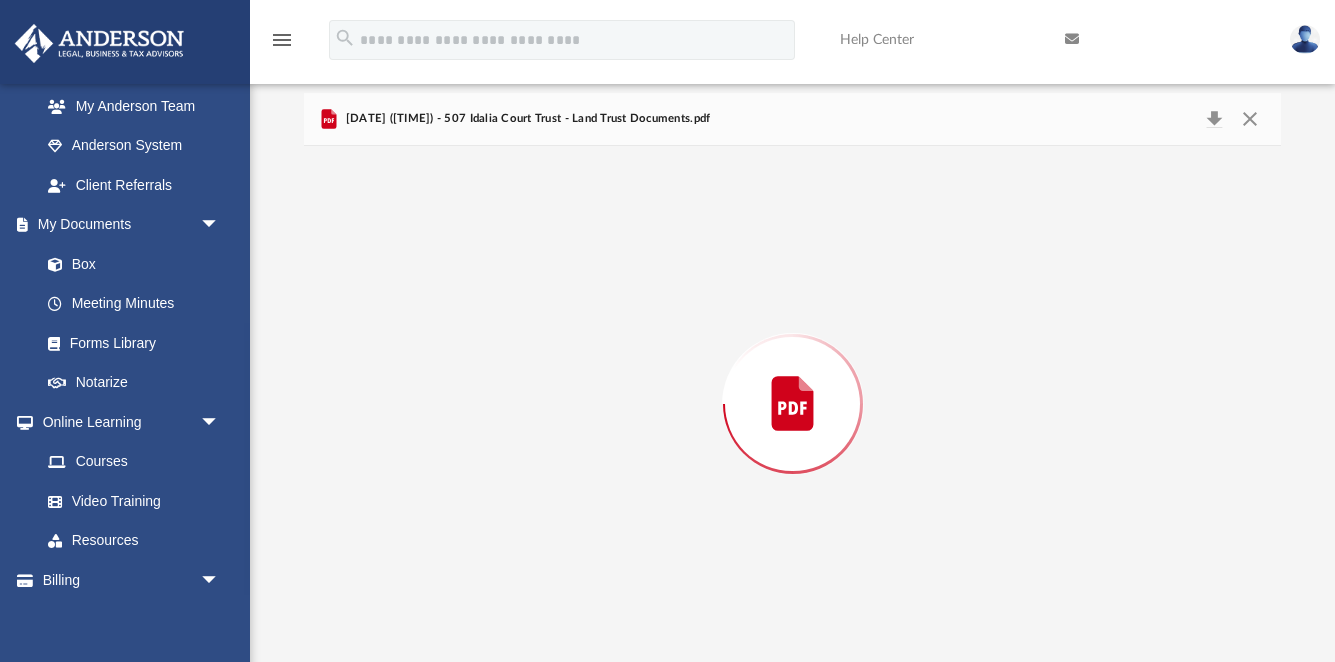 scroll, scrollTop: 52, scrollLeft: 0, axis: vertical 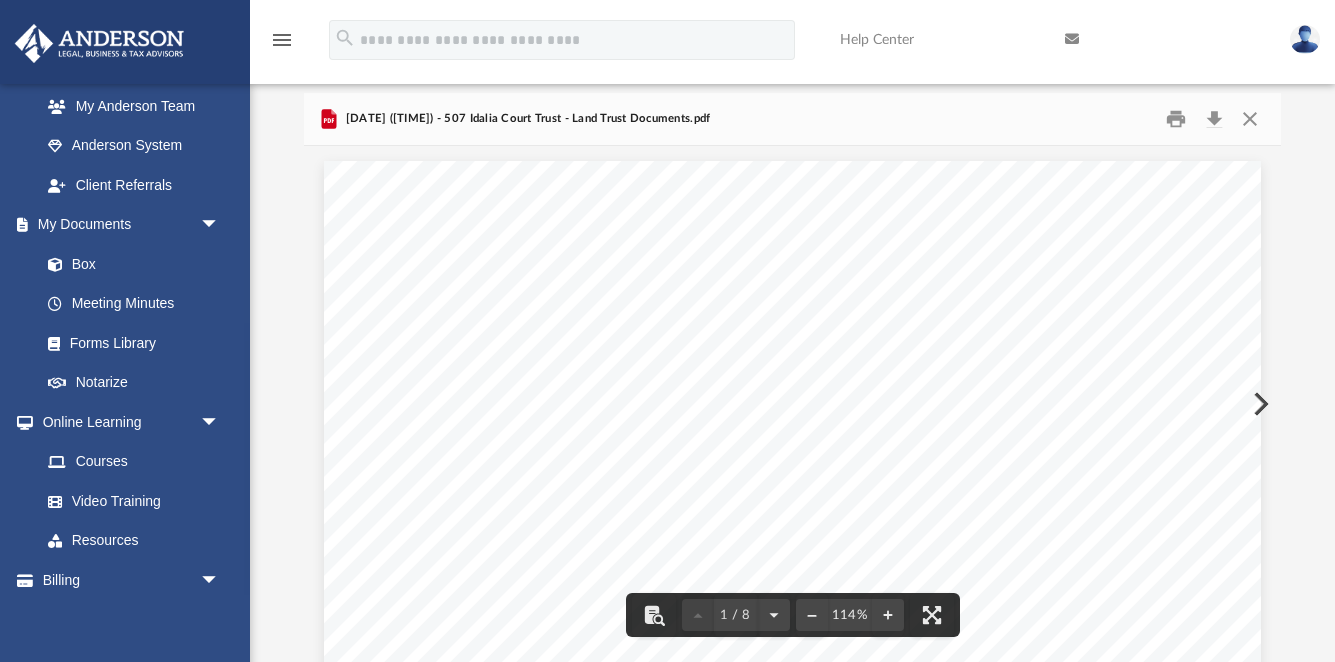 click at bounding box center [1249, 119] 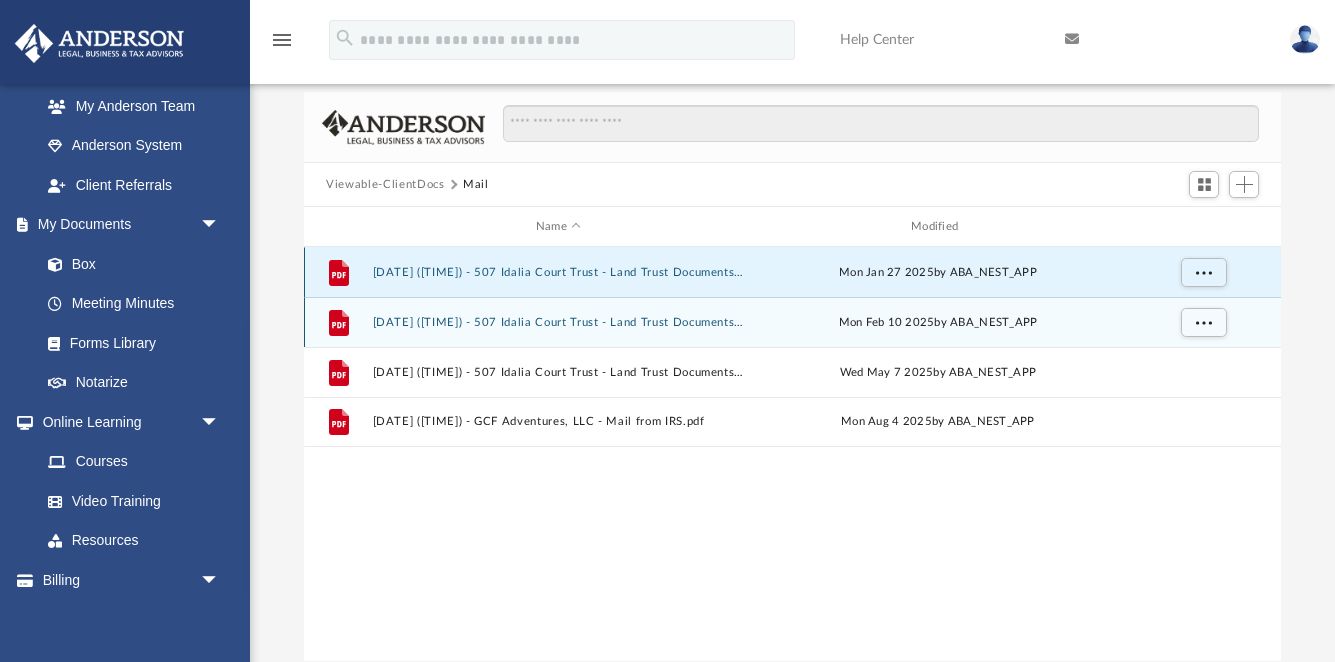 scroll, scrollTop: 58, scrollLeft: 0, axis: vertical 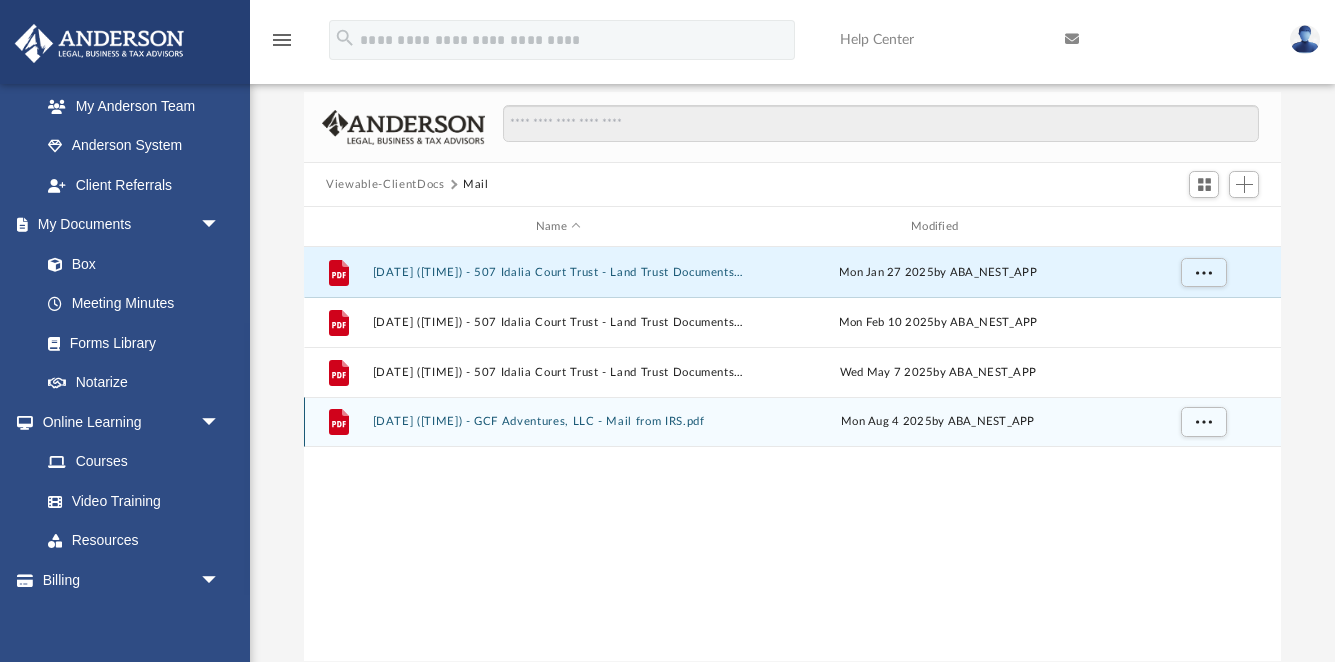 click on "File 2025.08.04 (08:49:11) - GCF Adventures, LLC - Mail from IRS.pdf Mon Aug 4 2025  by ABA_NEST_APP" at bounding box center (792, 422) 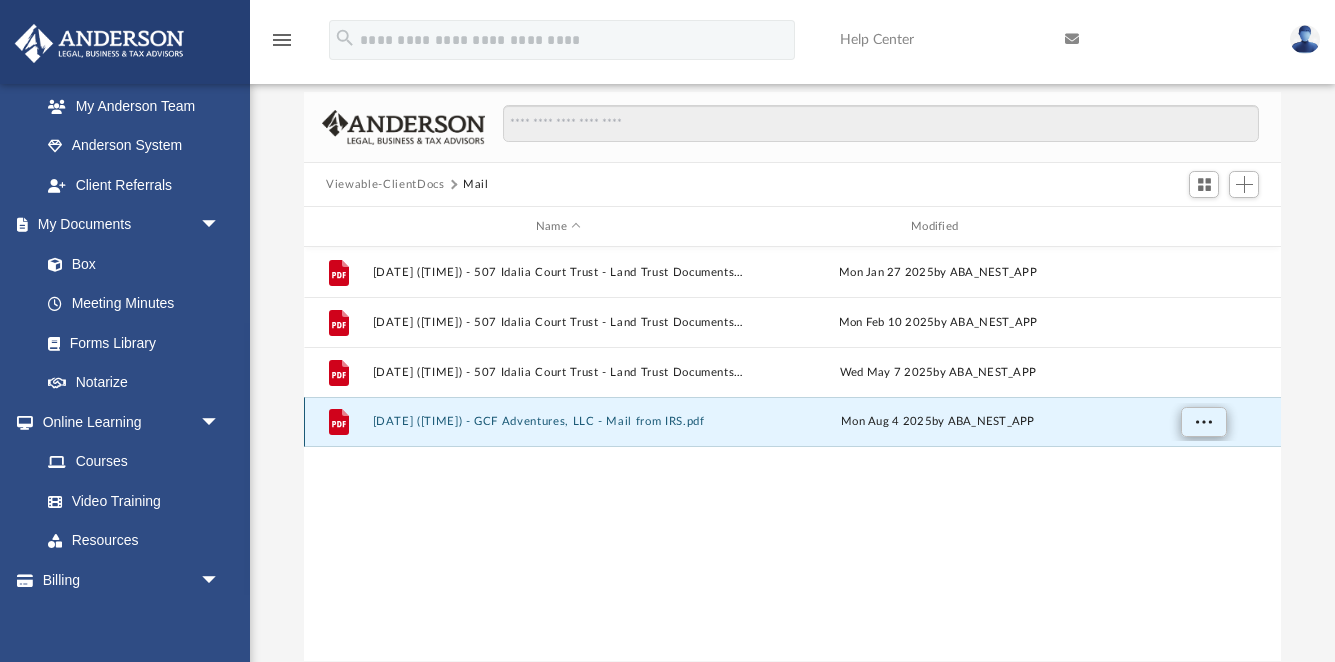 click at bounding box center (1204, 421) 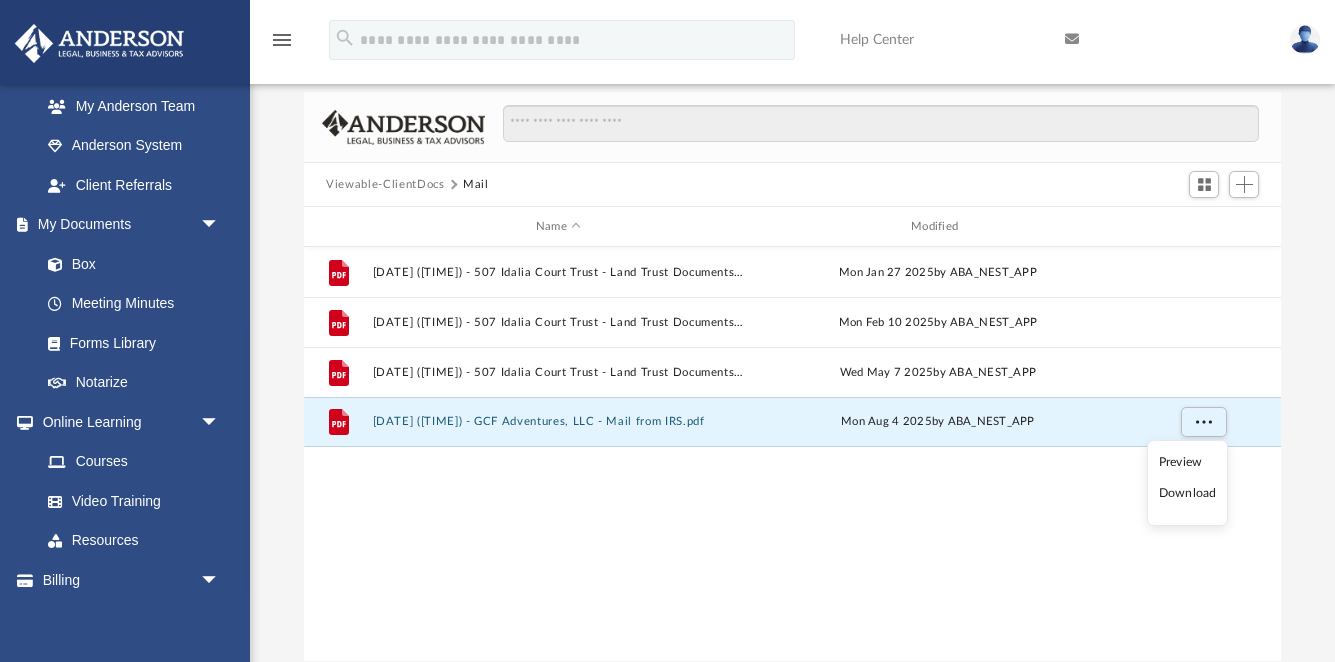 scroll, scrollTop: 72, scrollLeft: 0, axis: vertical 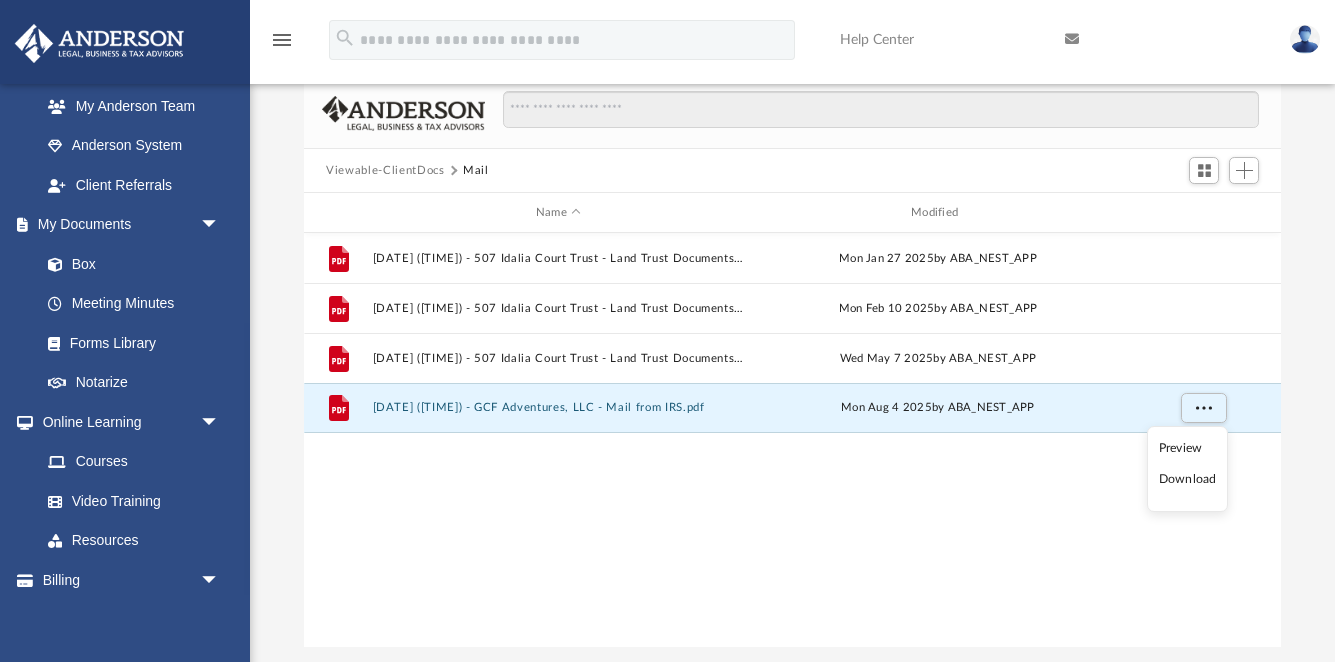 click on "Preview" at bounding box center (1188, 448) 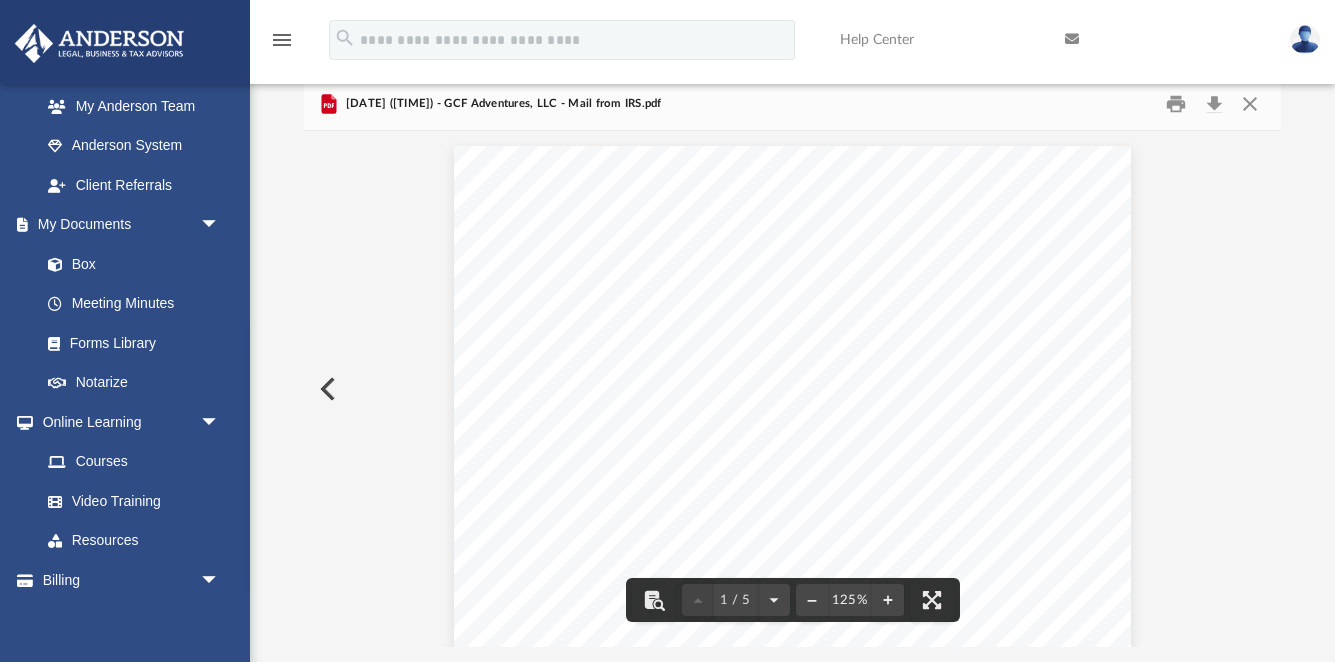 scroll, scrollTop: 0, scrollLeft: 0, axis: both 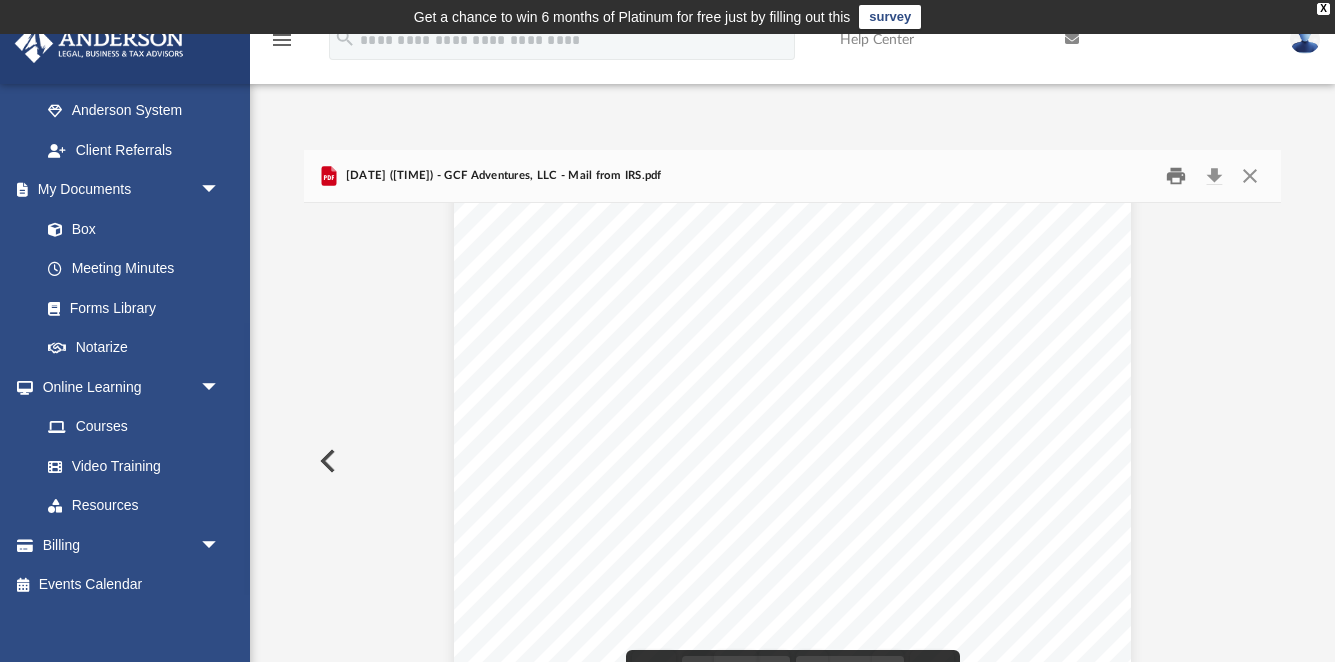 click at bounding box center (1176, 176) 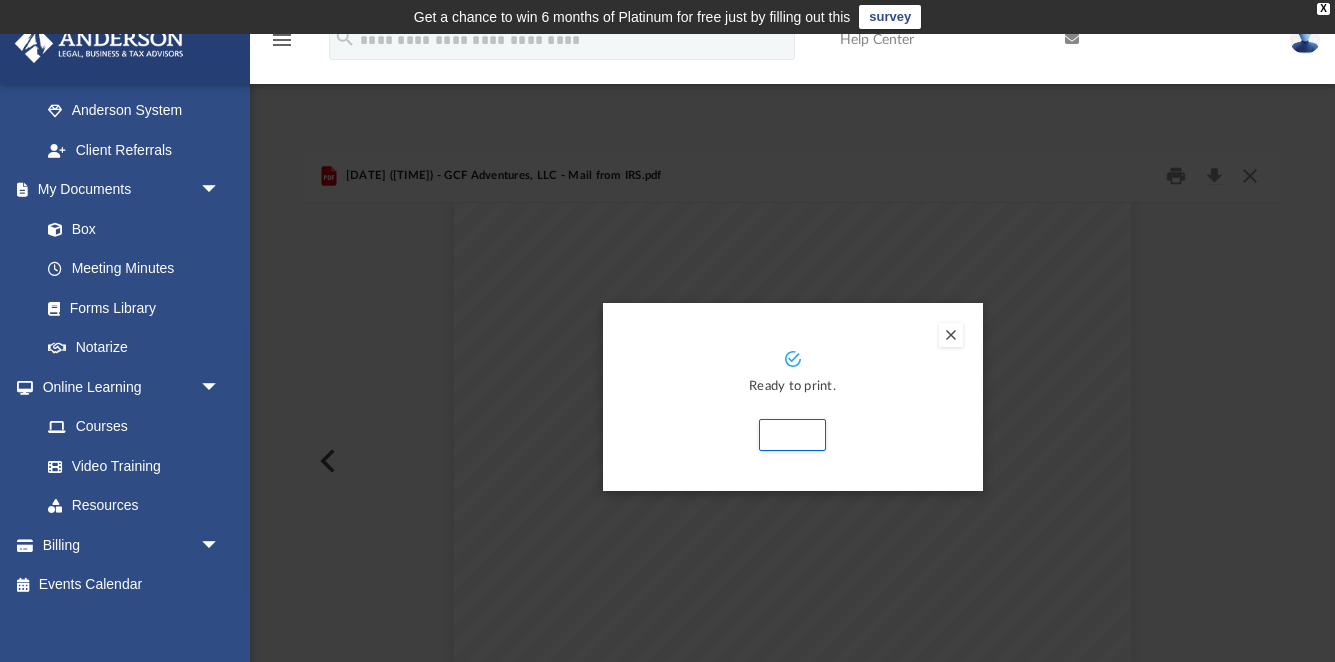 click at bounding box center (951, 335) 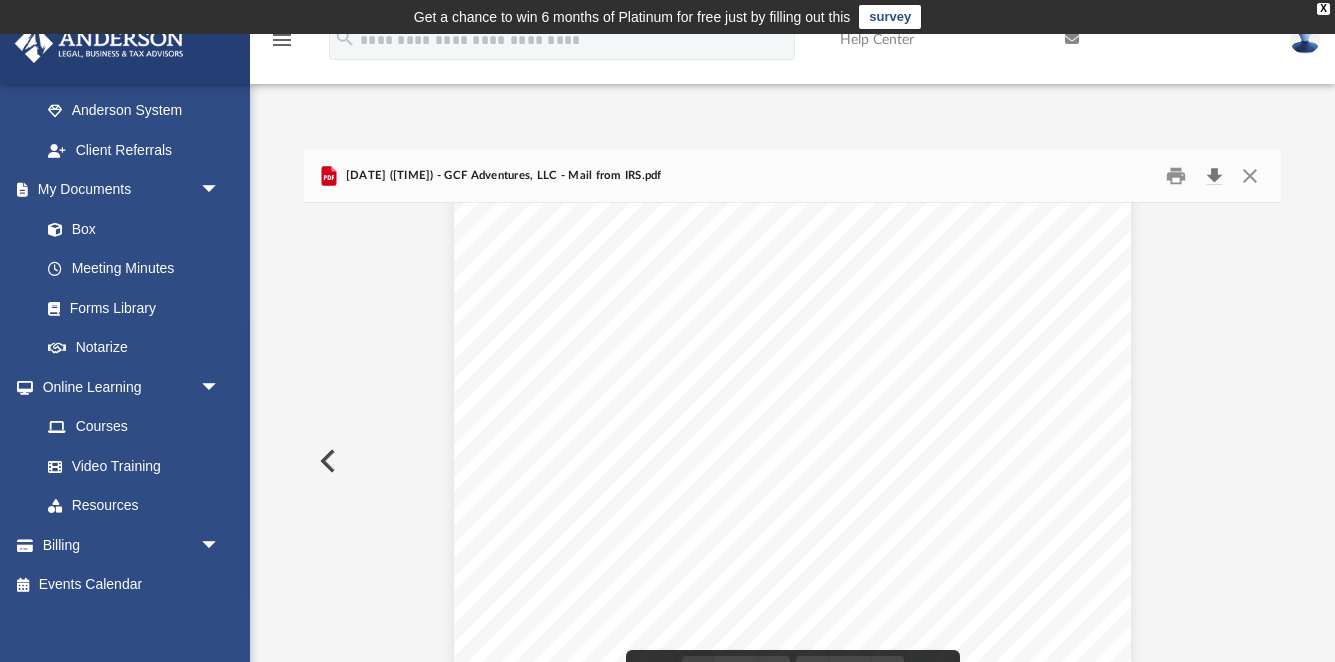 click at bounding box center (1214, 176) 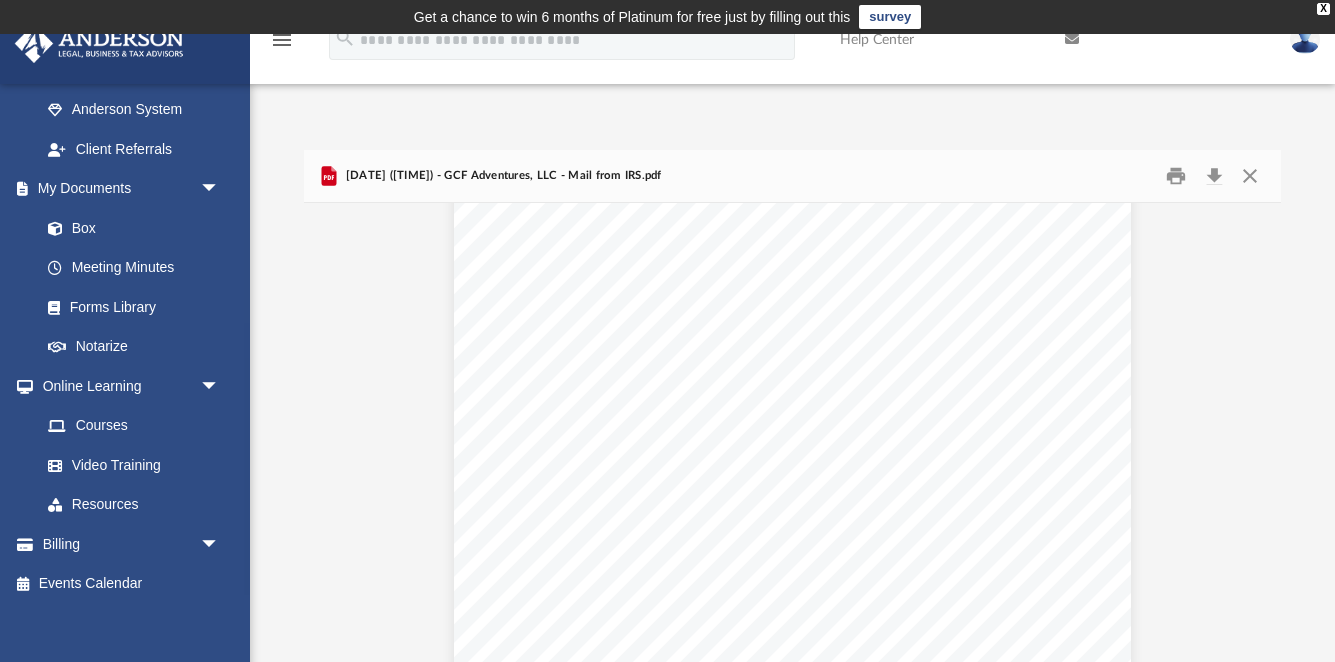 scroll, scrollTop: 591, scrollLeft: 0, axis: vertical 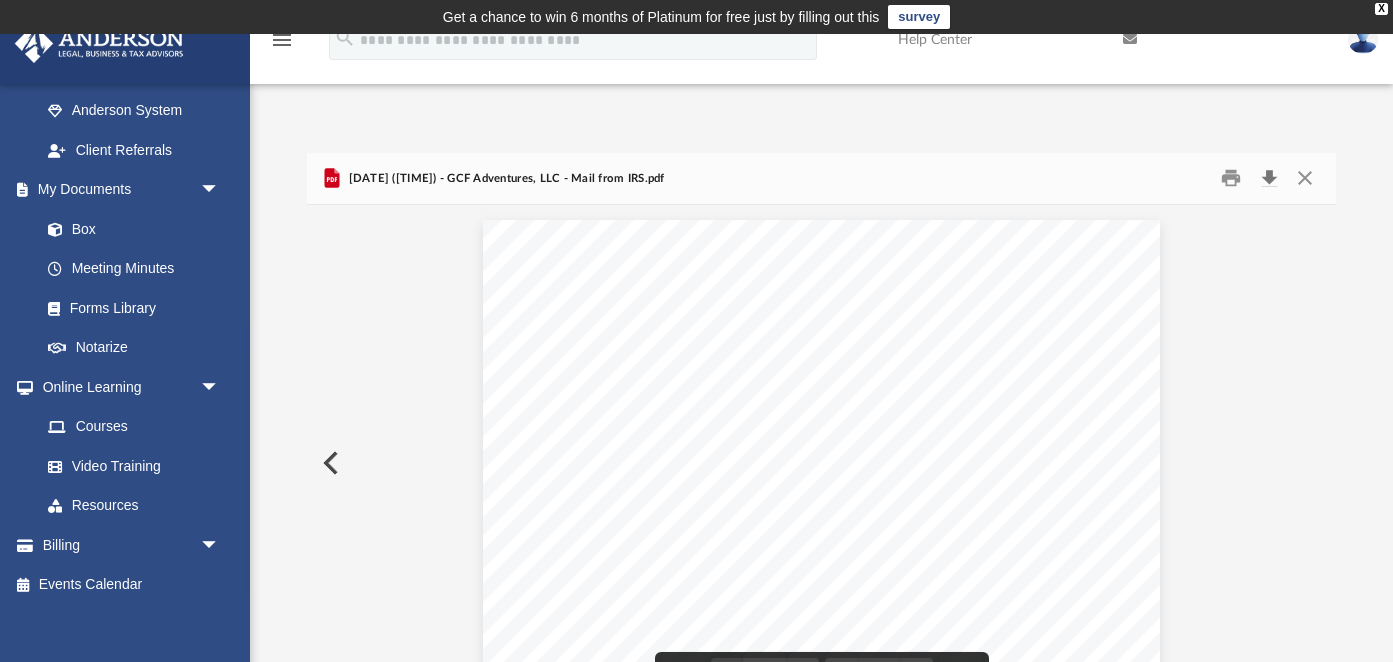 click at bounding box center [1269, 178] 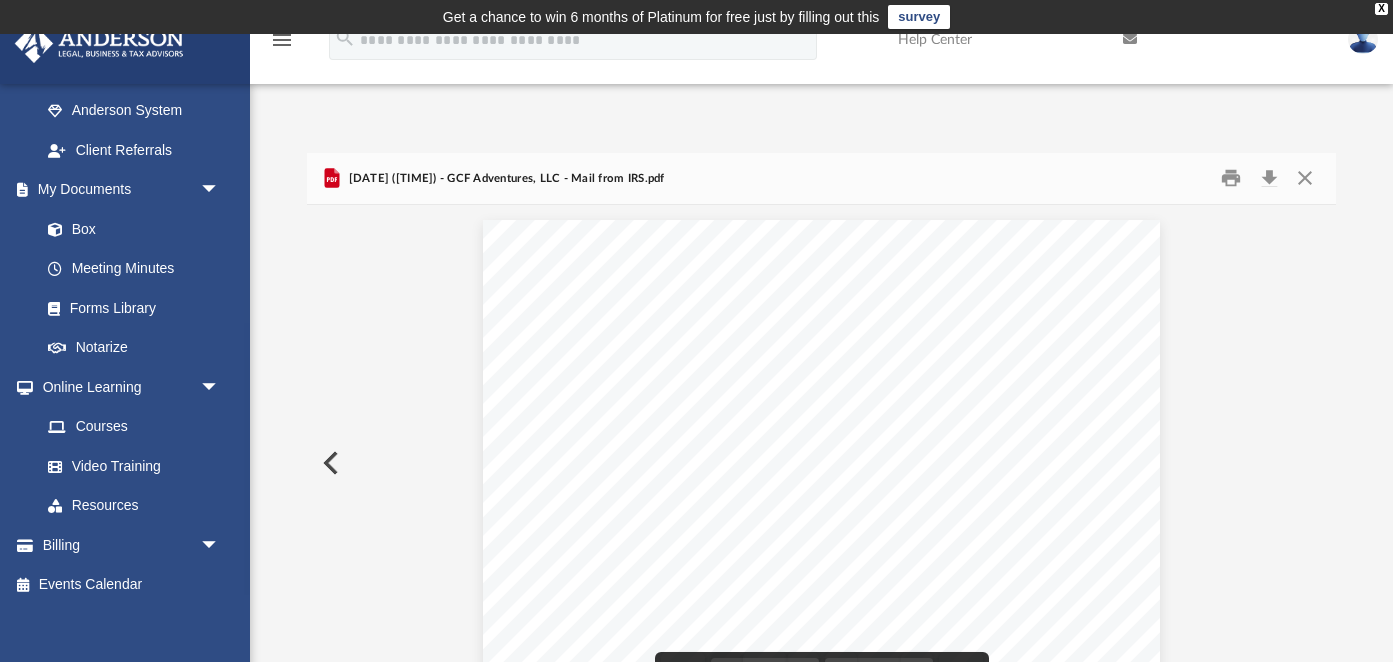 click on "Difficulty viewing your box folder? You can also access your account directly on  box.com  outside of the portal.  No Client Folder Found - Please contact   your team   for assistance.  Viewable-ClientDocs Mail Name    Modified    Size    File 2025.01.27 (11:16:19) - 507 Idalia Court Trust - Land Trust Documents.pdf Mon Jan 27 2025  by ABA_NEST_APP 1.64 MB File 2025.02.10 (08:45:57) - 507 Idalia Court Trust - Land Trust Documents from Irene E. Josey.pdf Mon Feb 10 2025  by ABA_NEST_APP 1.2 MB File 2025.05.07 (12:04:45) - 507 Idalia Court Trust - Land Trust Documents from Bob Overbeck.pdf Wed May 7 2025  by ABA_NEST_APP 300.89 KB File 2025.08.04 (08:49:11) - GCF Adventures, LLC - Mail from IRS.pdf Mon Aug 4 2025  by ABA_NEST_APP 488.67 KB 2025.08.04 (08:49:11) - GCF Adventures, LLC - Mail from IRS.pdf
1 / 5 125%" at bounding box center [821, 416] 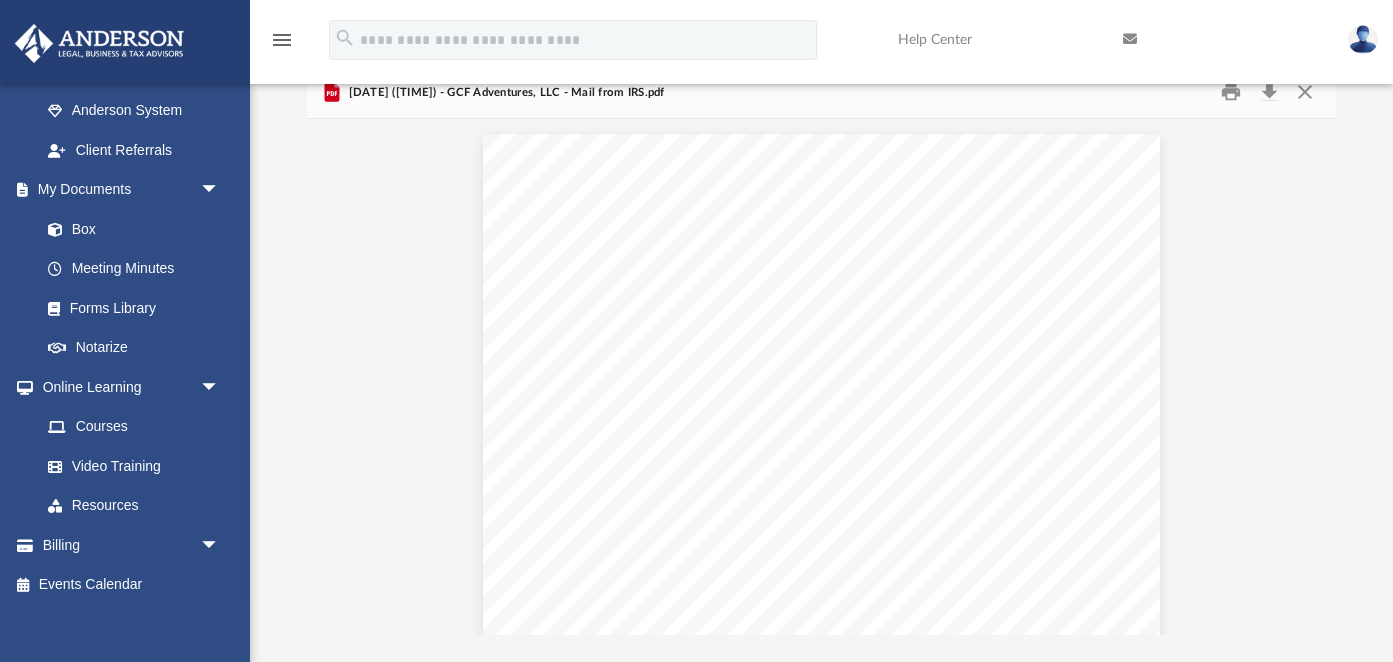 scroll, scrollTop: 93, scrollLeft: 0, axis: vertical 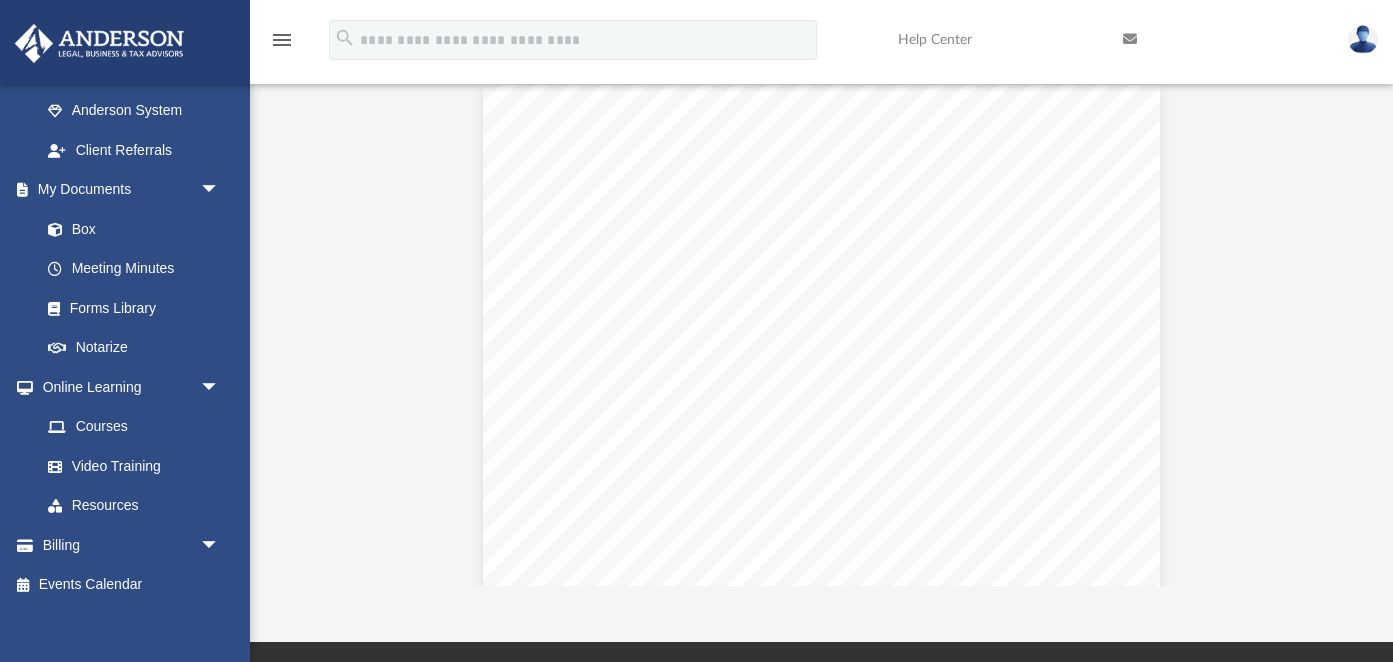 click at bounding box center [1130, 39] 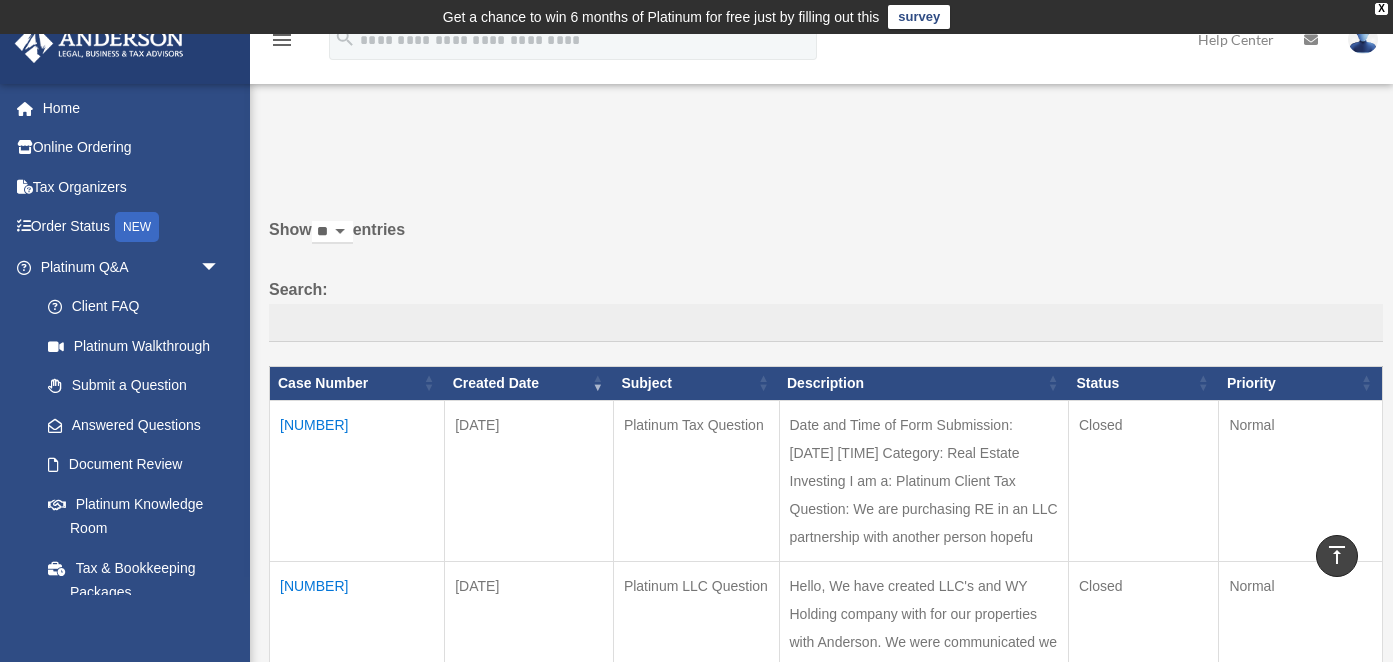 scroll, scrollTop: 0, scrollLeft: 0, axis: both 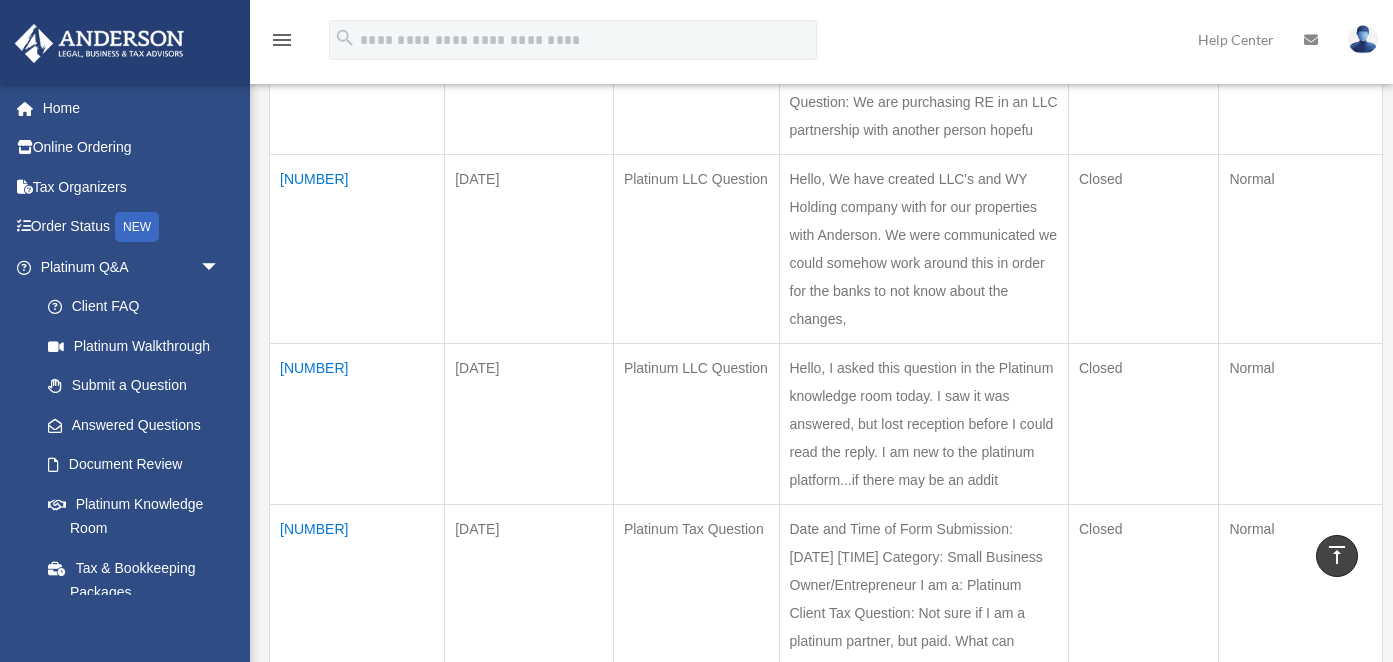 drag, startPoint x: 640, startPoint y: 555, endPoint x: 622, endPoint y: 477, distance: 80.04999 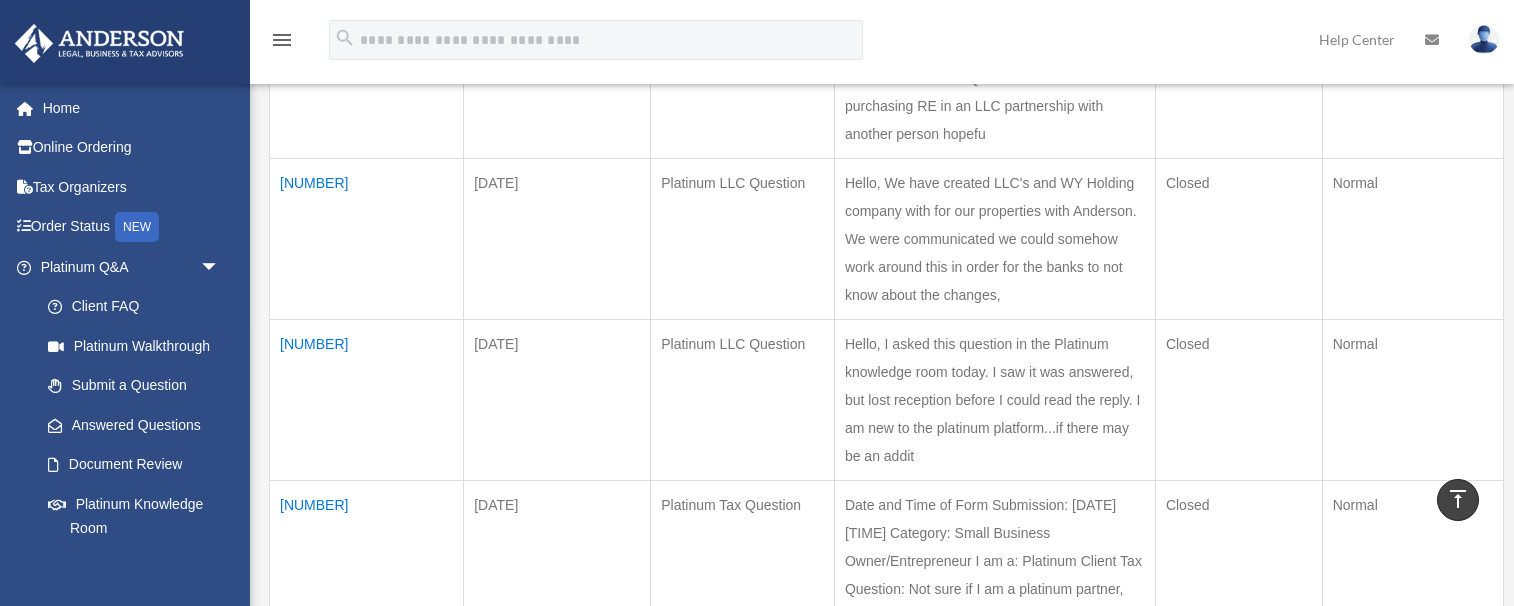 scroll, scrollTop: 0, scrollLeft: 0, axis: both 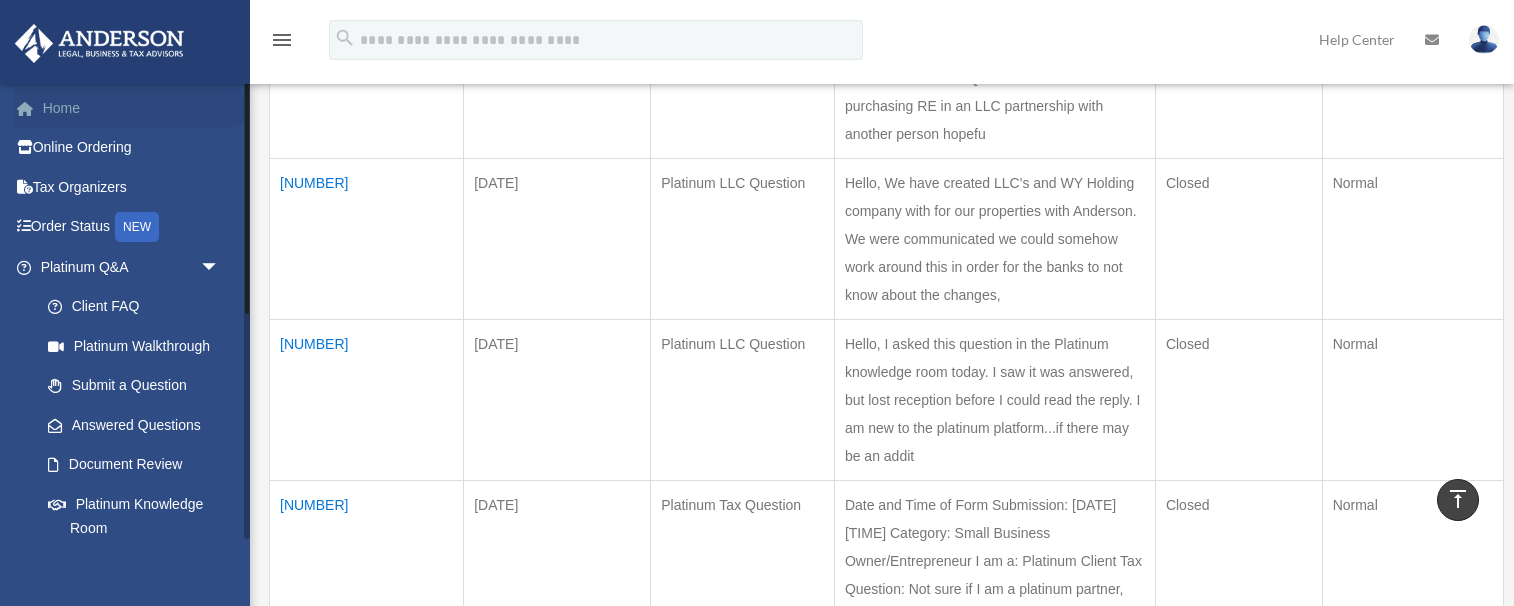 click on "Home" at bounding box center (132, 108) 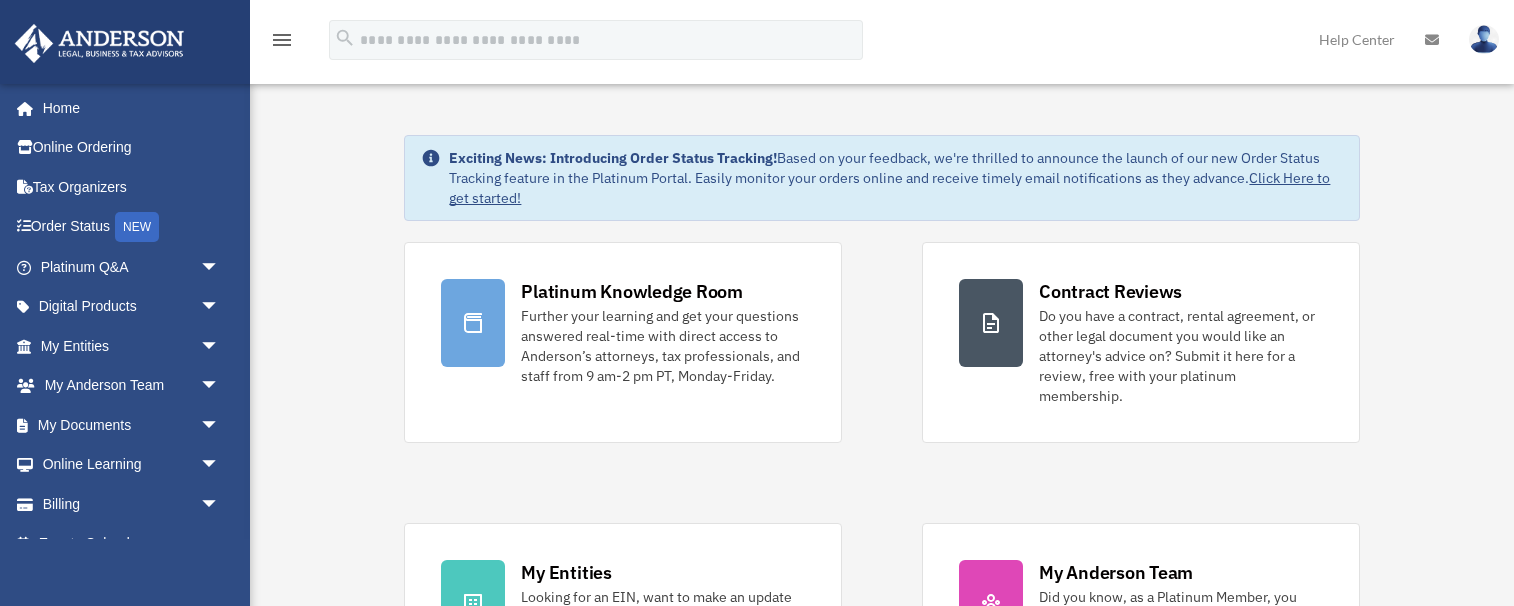 scroll, scrollTop: 0, scrollLeft: 0, axis: both 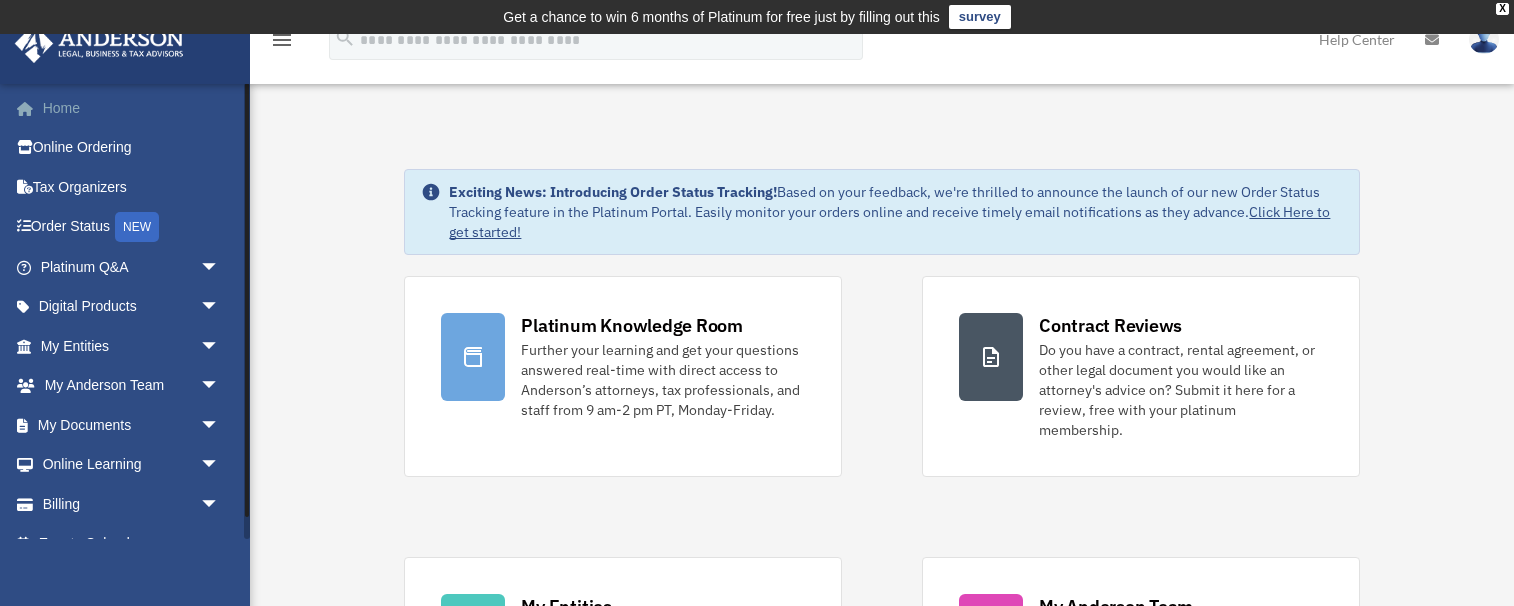 click on "Home" at bounding box center (132, 108) 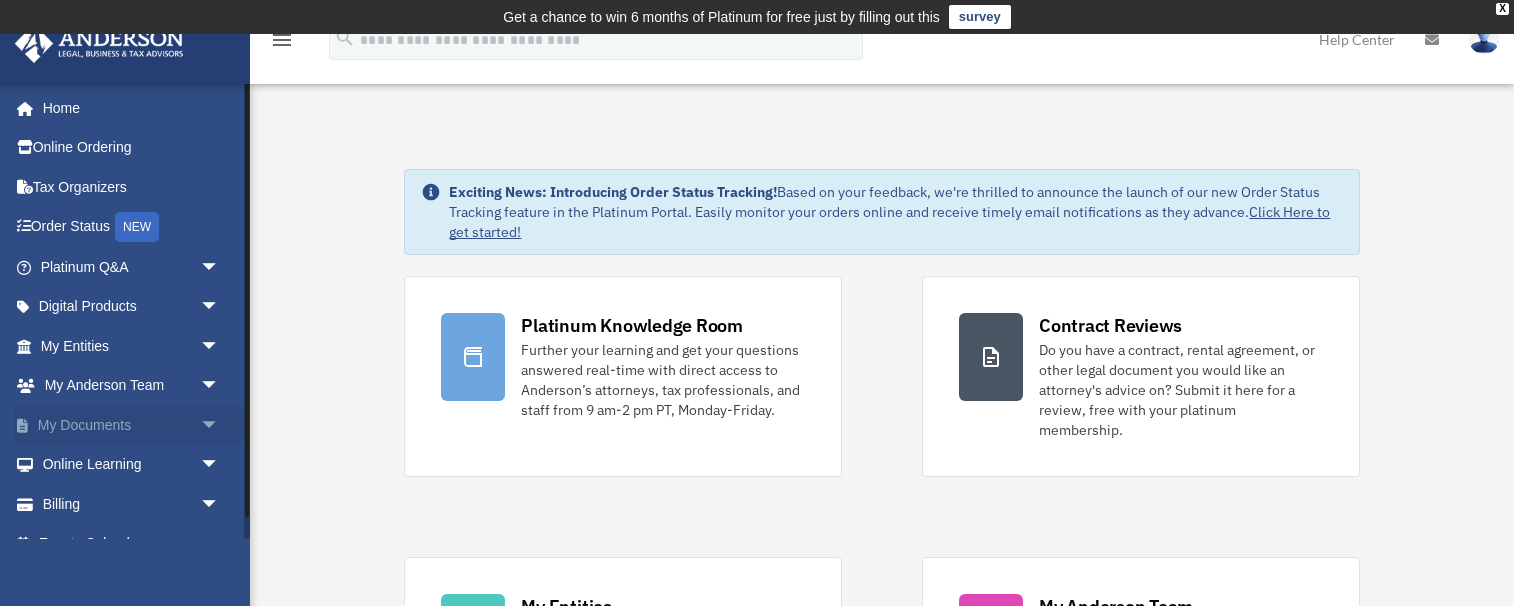 click on "My Documents arrow_drop_down" at bounding box center [132, 425] 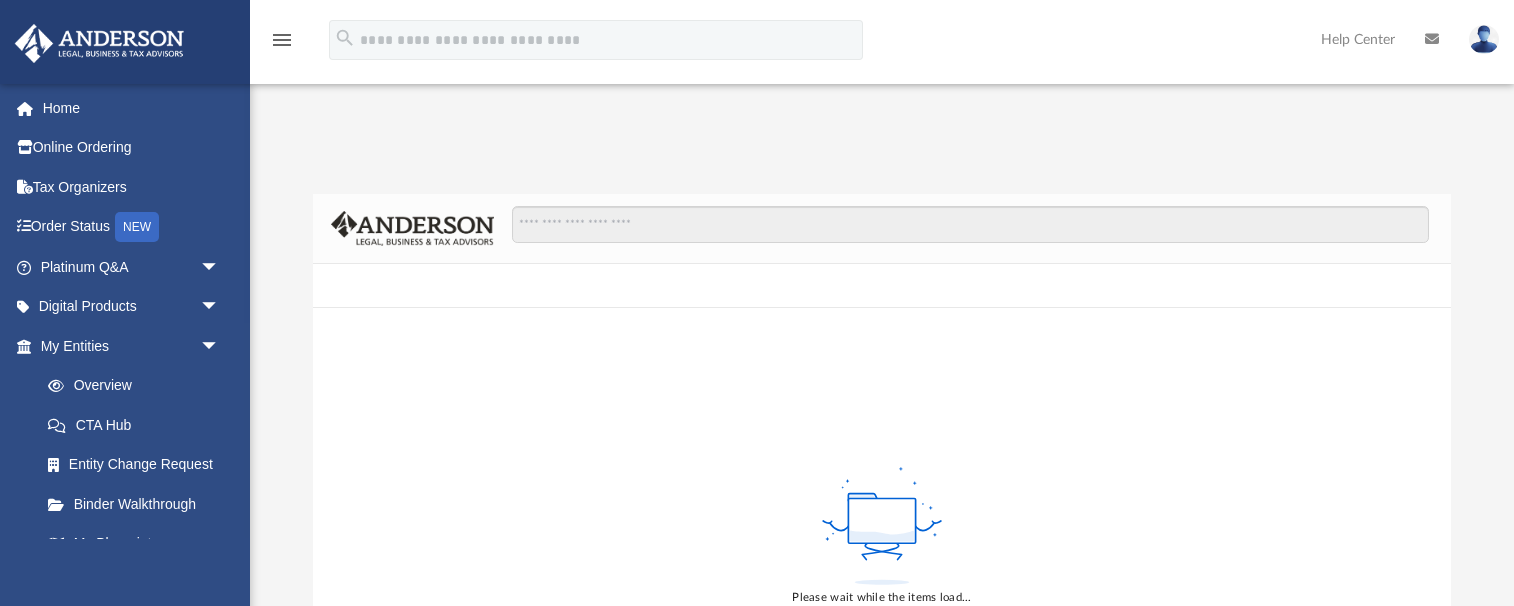 scroll, scrollTop: 0, scrollLeft: 0, axis: both 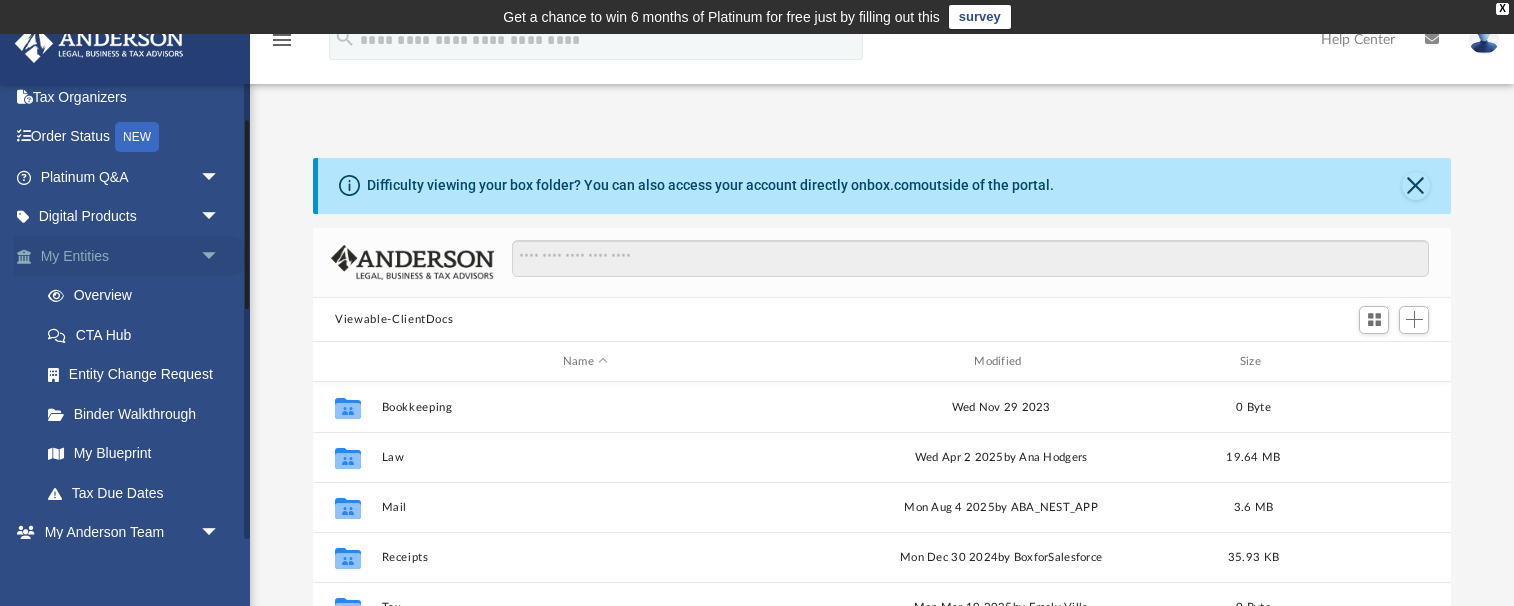 click on "arrow_drop_down" at bounding box center (220, 256) 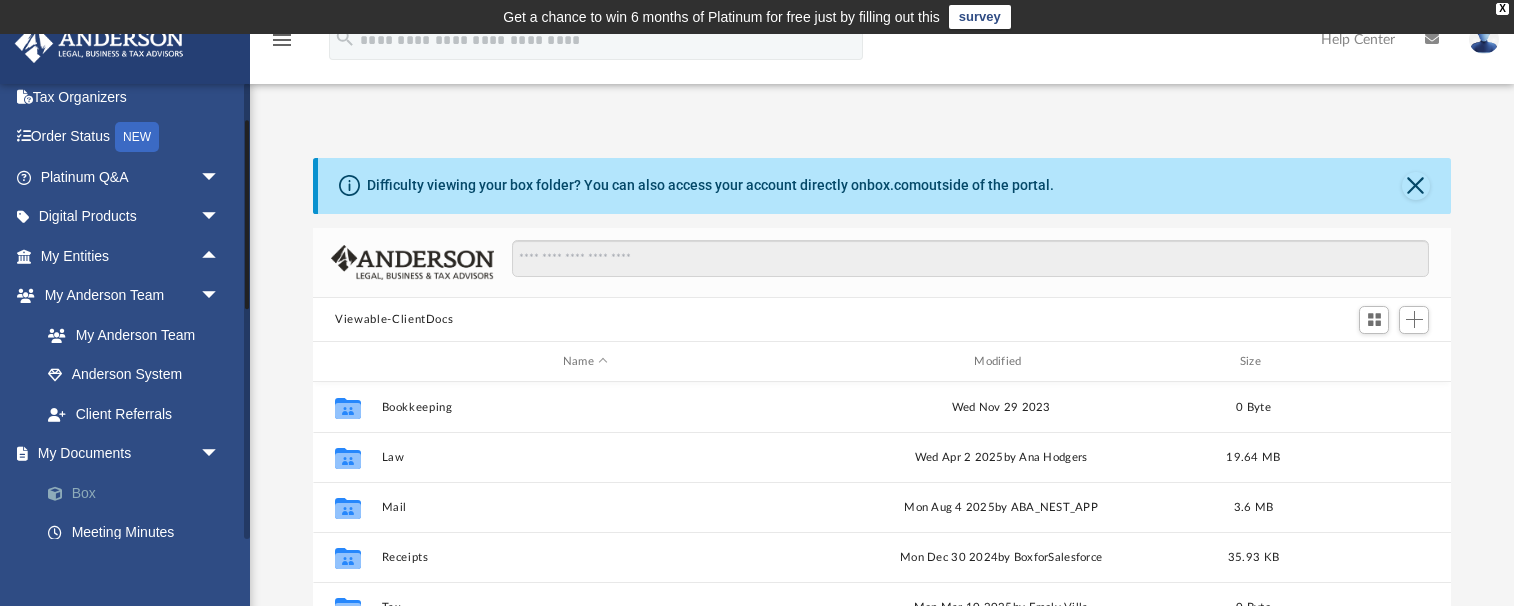 click on "Box" at bounding box center (139, 493) 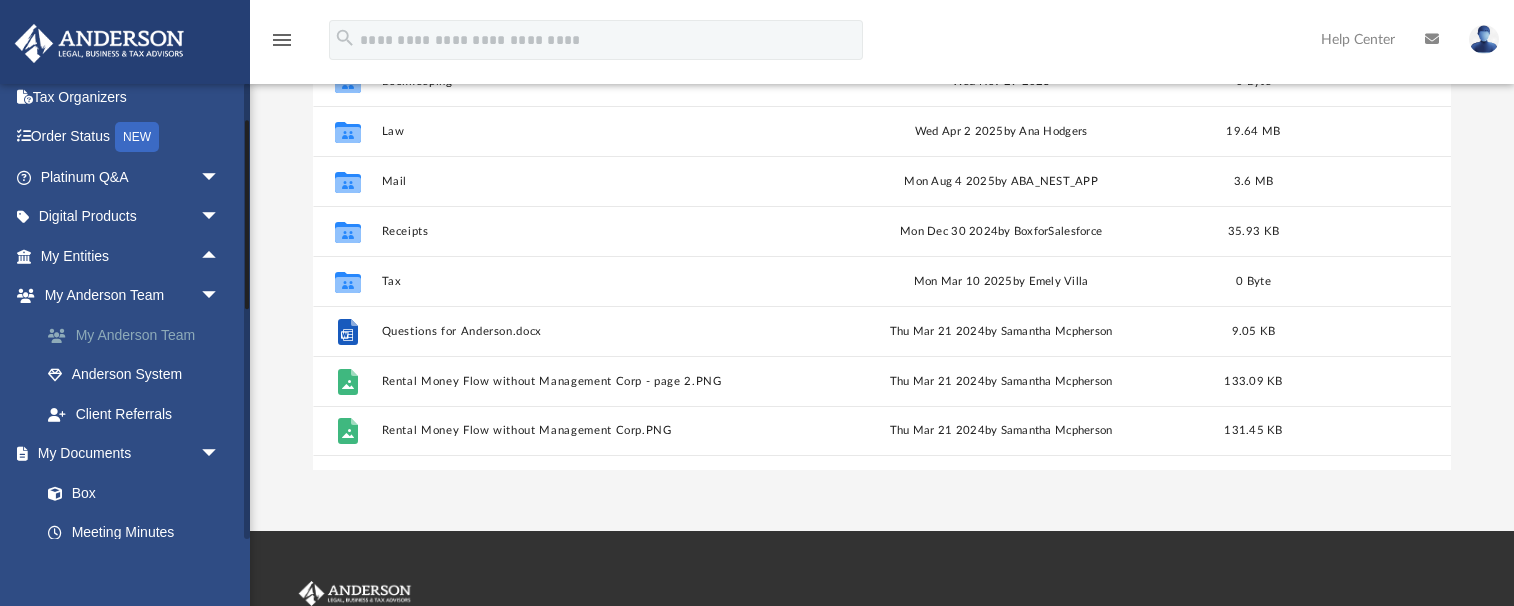 scroll, scrollTop: 328, scrollLeft: 0, axis: vertical 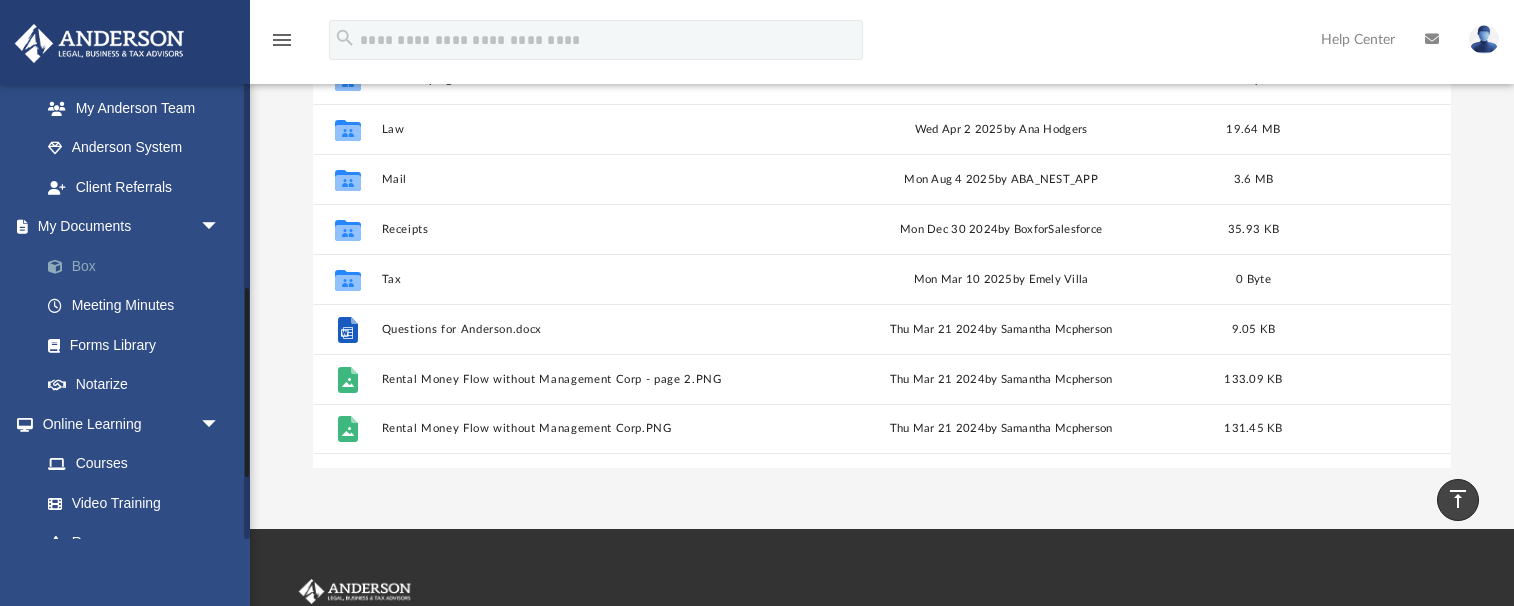 click on "Box" at bounding box center (139, 266) 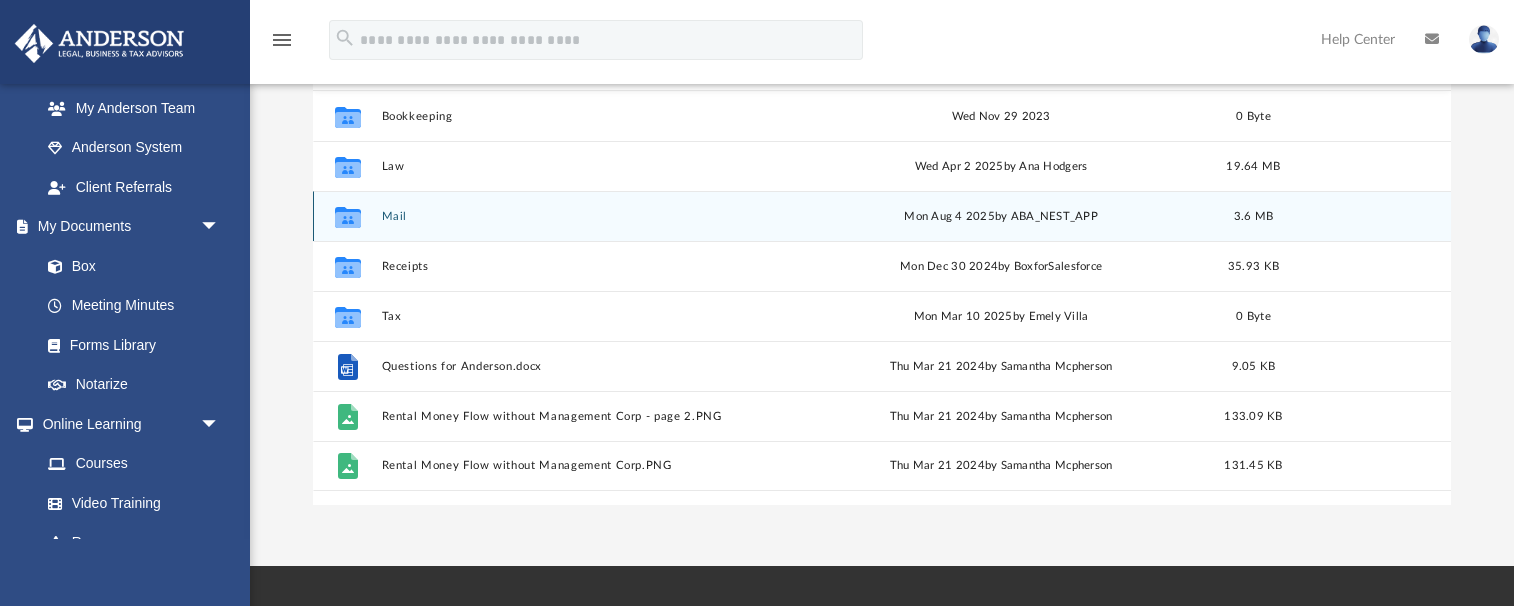 scroll, scrollTop: 293, scrollLeft: 0, axis: vertical 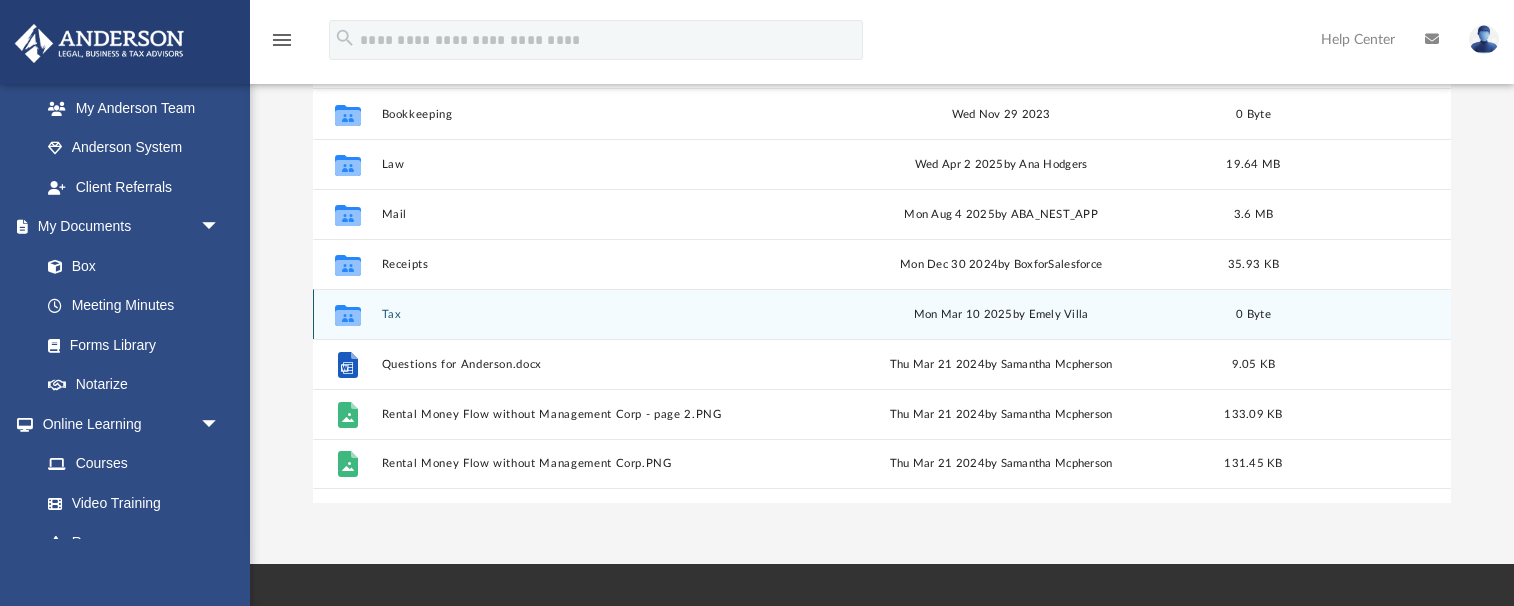 click on "Tax" at bounding box center [585, 314] 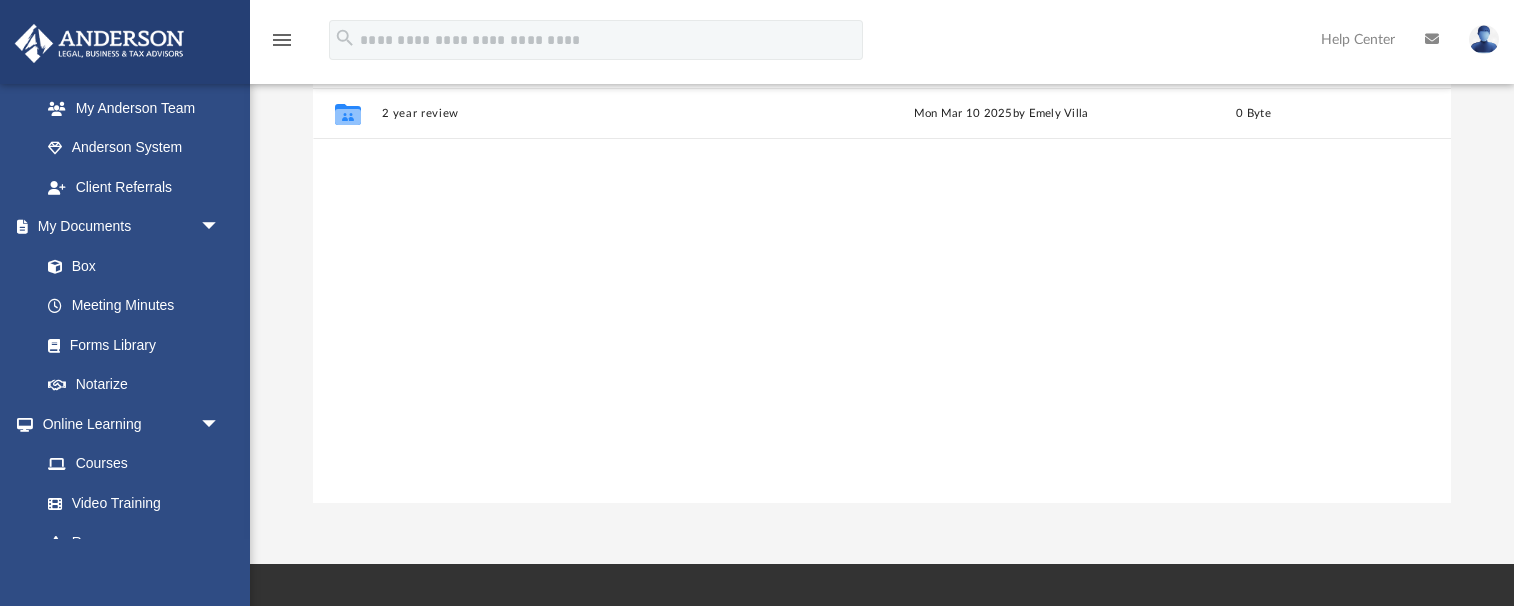 click on "menu" at bounding box center (282, 40) 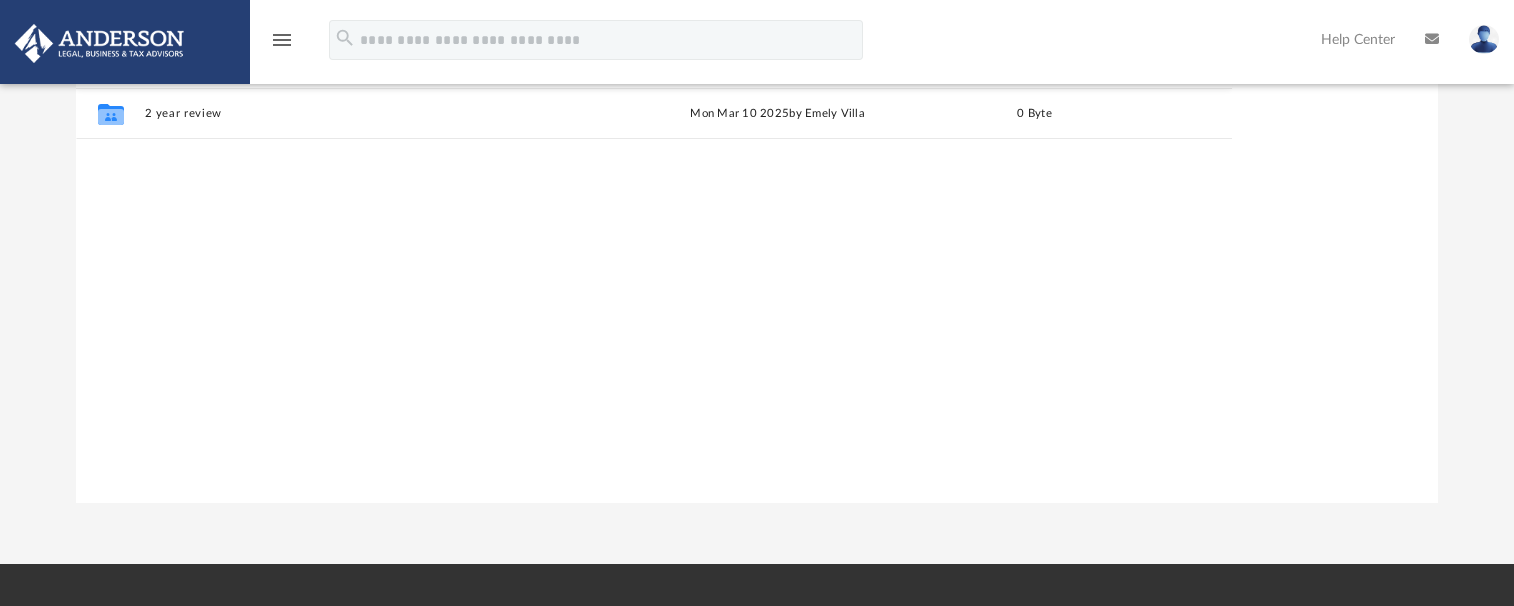 scroll, scrollTop: 1, scrollLeft: 0, axis: vertical 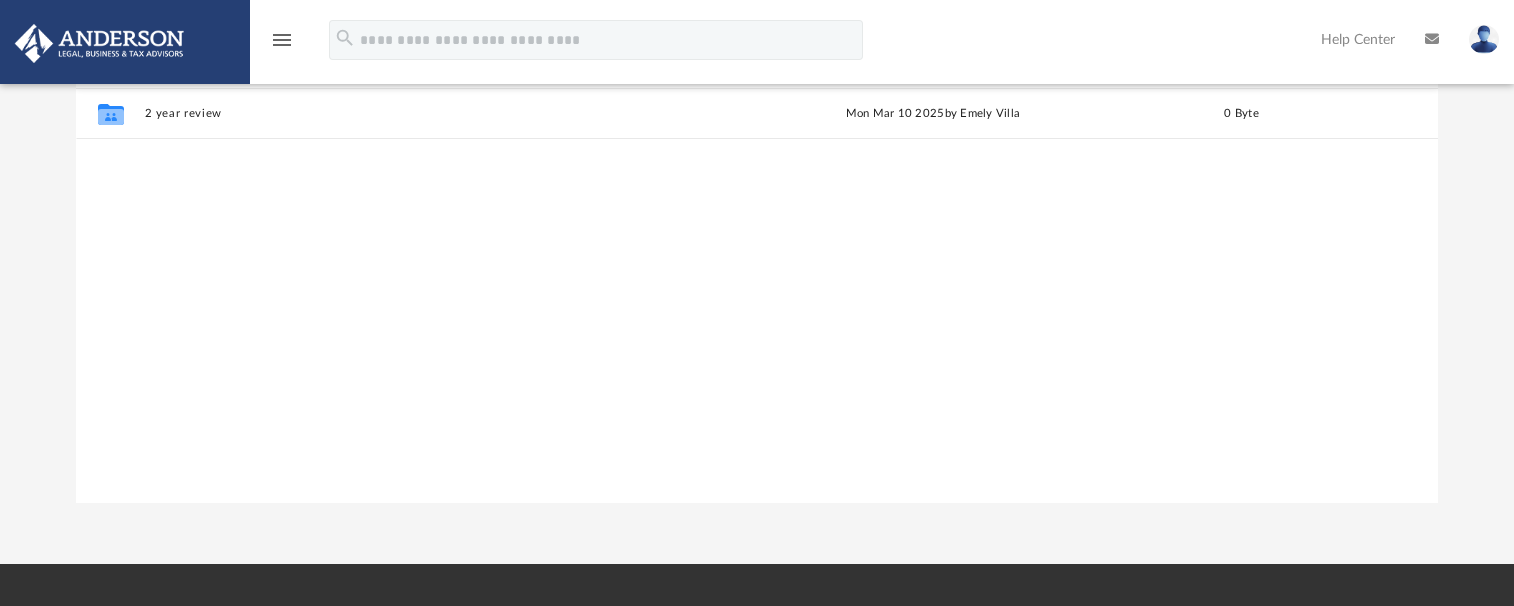 click on "menu" at bounding box center [282, 40] 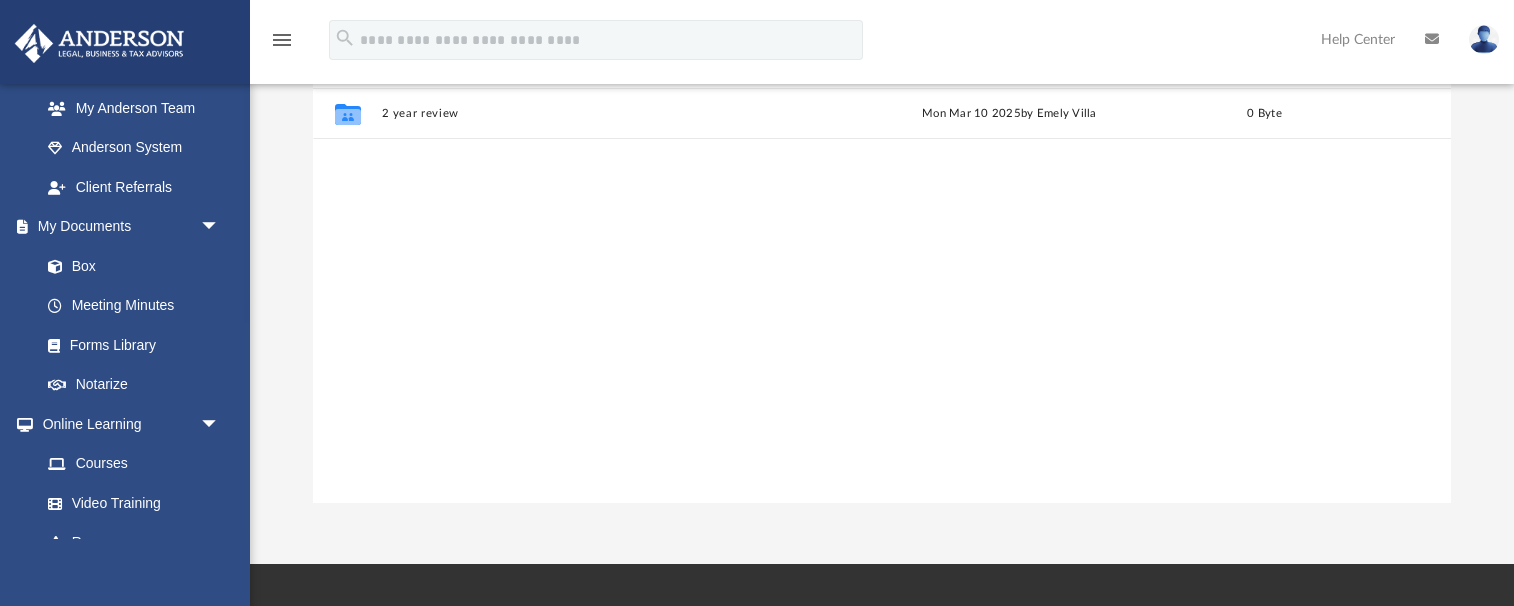 scroll, scrollTop: 455, scrollLeft: 1137, axis: both 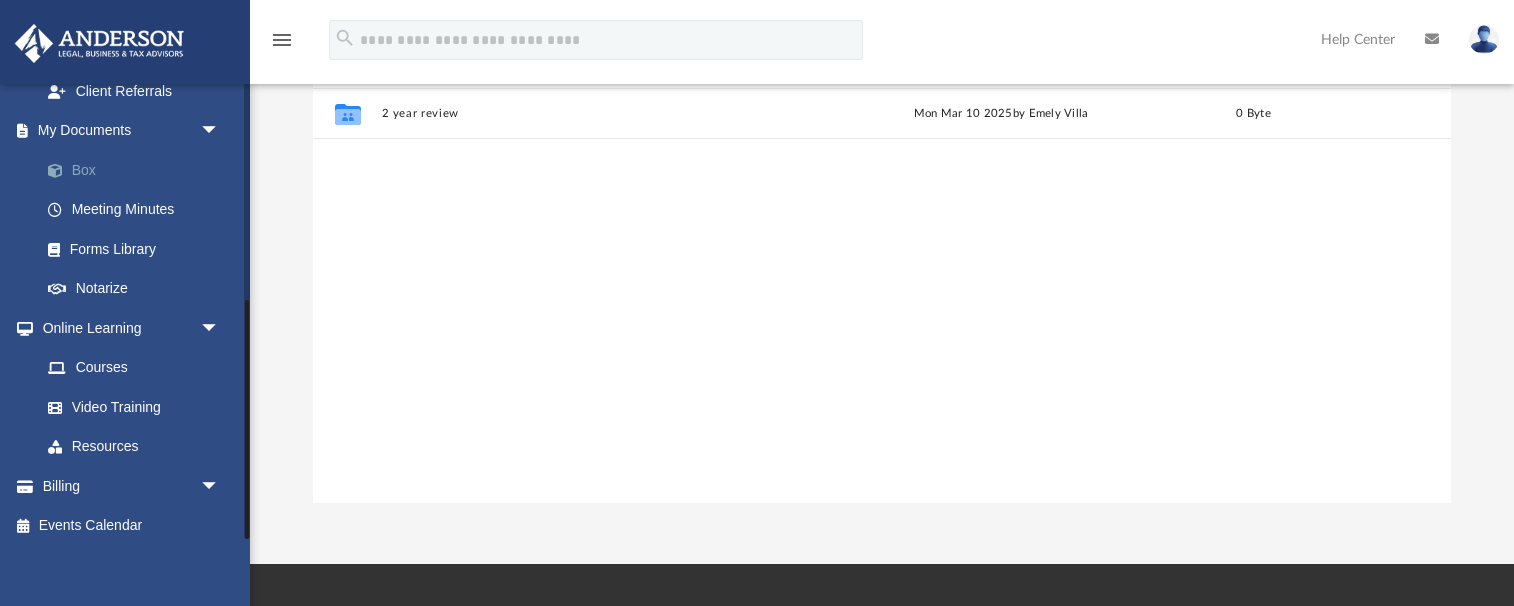 click on "Box" at bounding box center (139, 170) 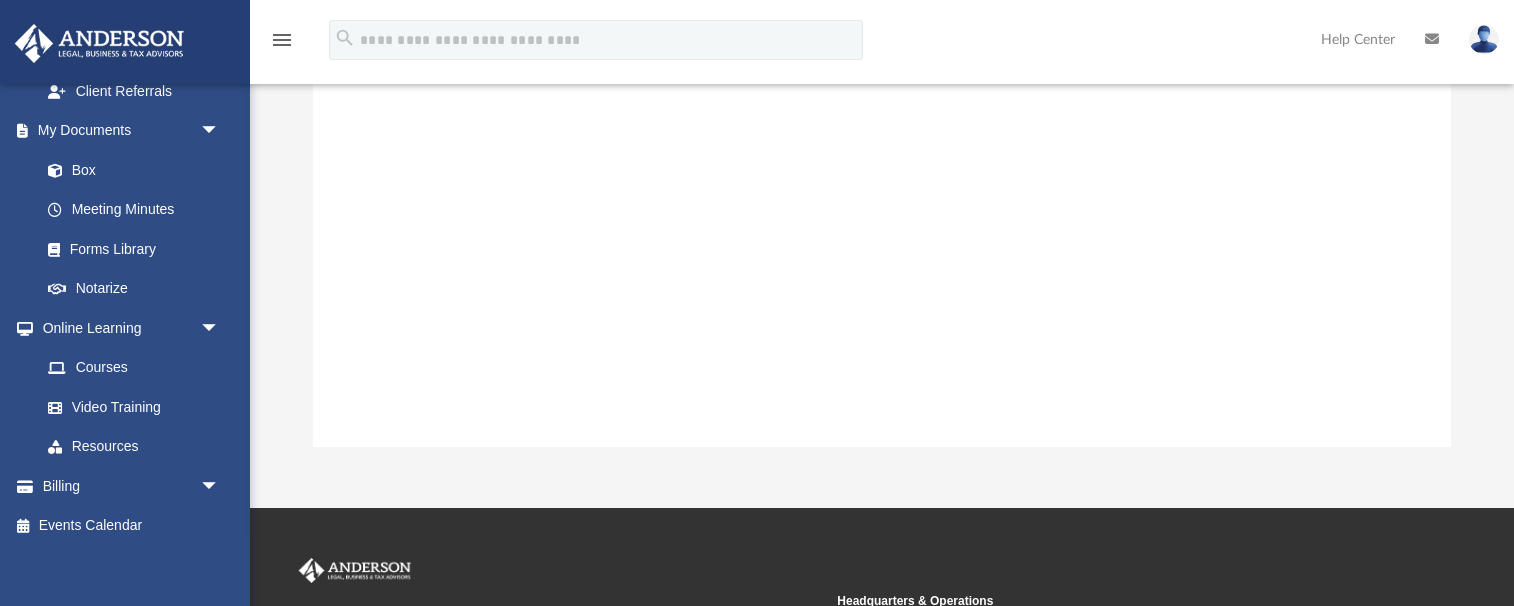 scroll, scrollTop: 349, scrollLeft: 0, axis: vertical 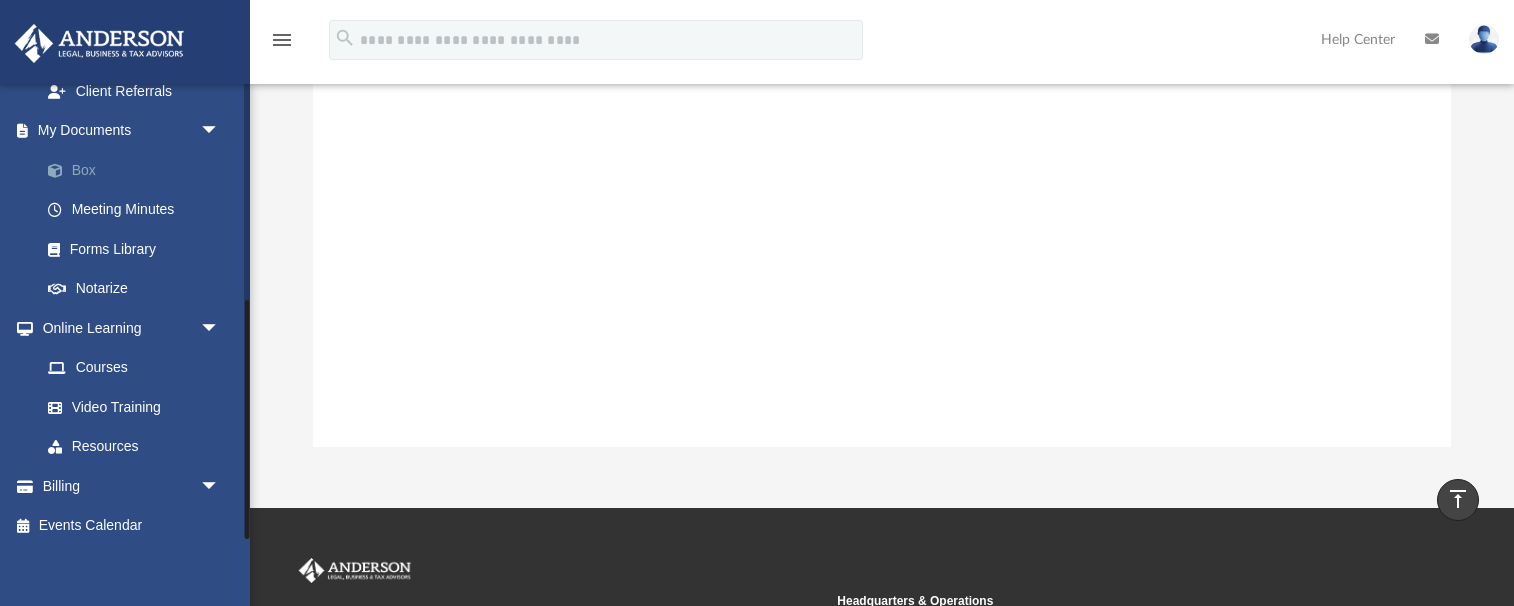 click on "Box" at bounding box center [139, 170] 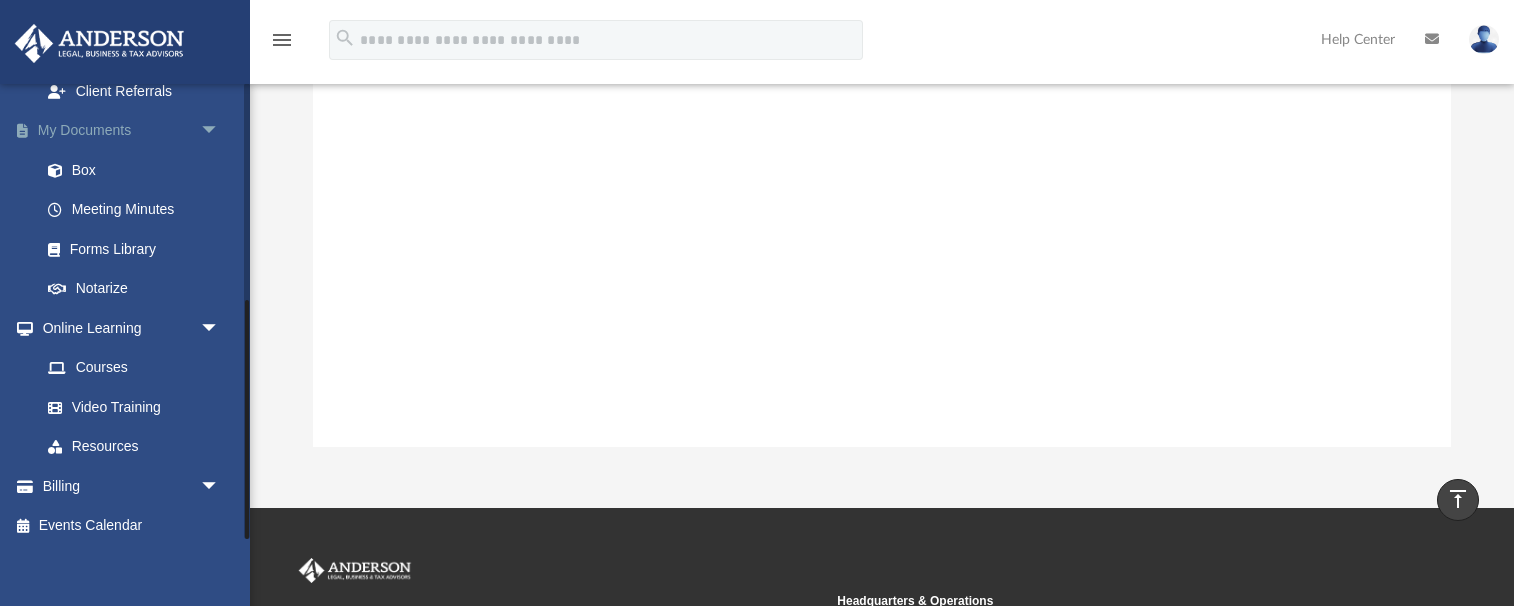 click on "arrow_drop_down" at bounding box center (220, 131) 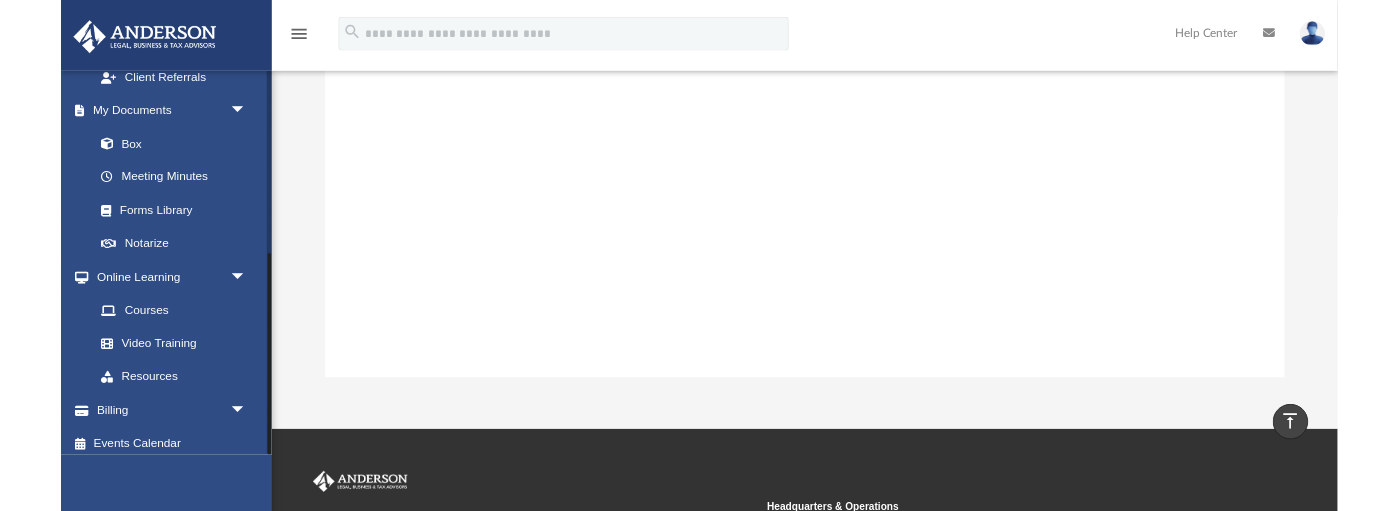 scroll, scrollTop: 257, scrollLeft: 0, axis: vertical 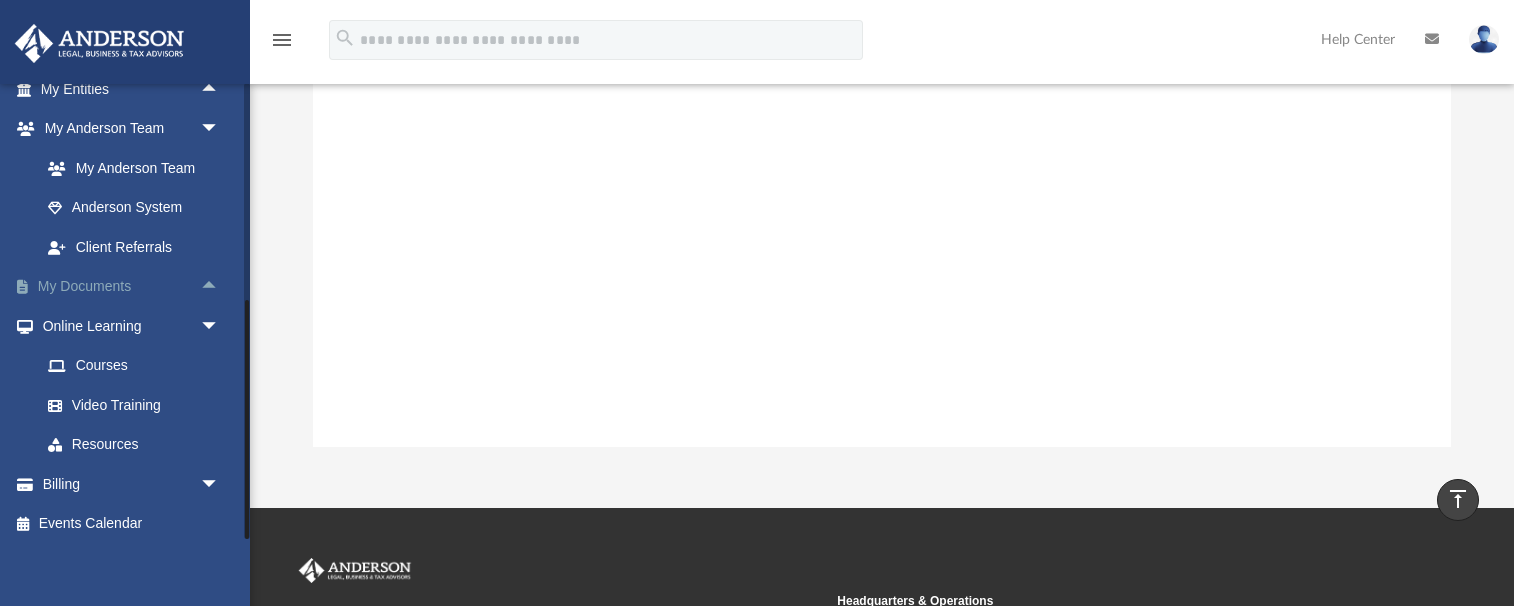click on "My Documents arrow_drop_up" at bounding box center [132, 287] 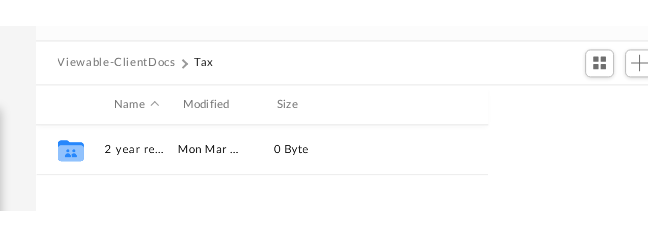 scroll, scrollTop: 455, scrollLeft: 433, axis: both 